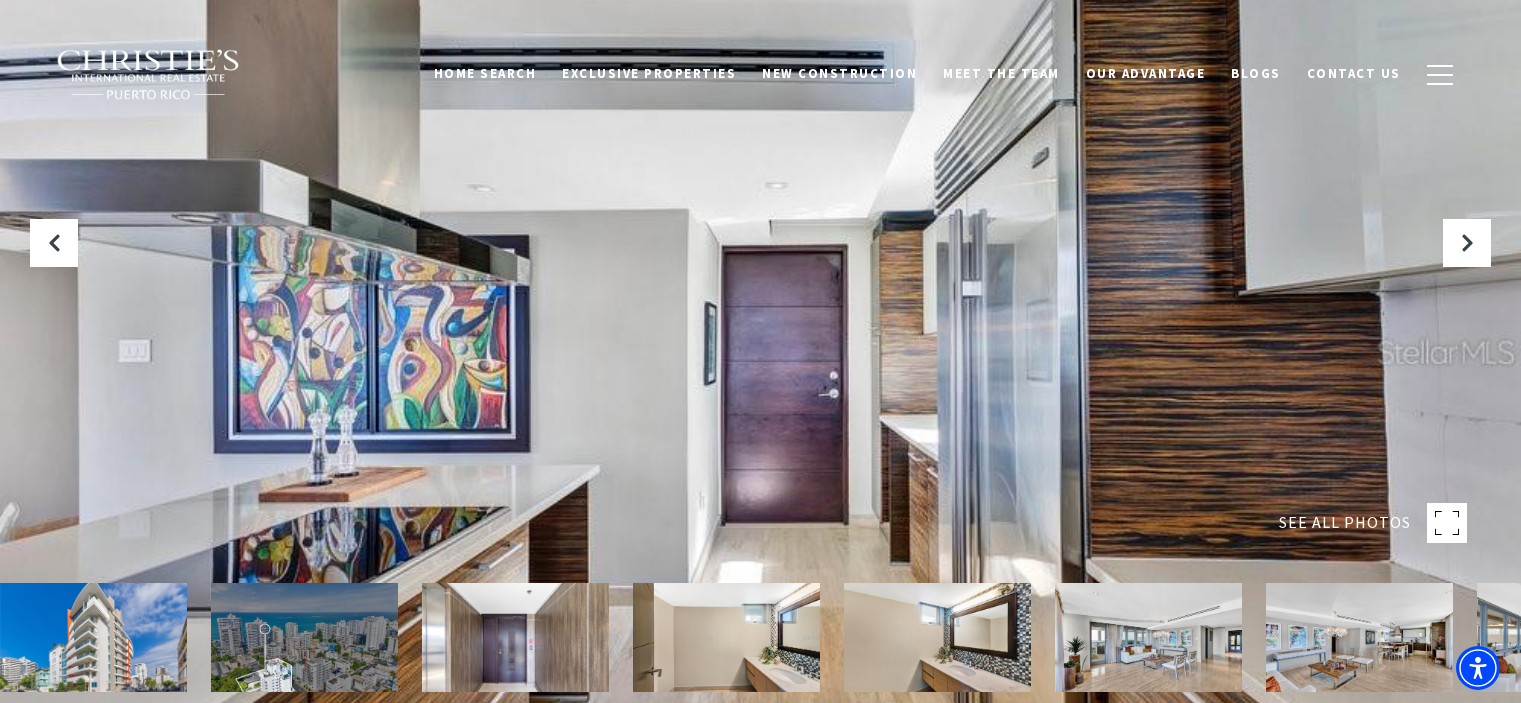 scroll, scrollTop: 0, scrollLeft: 0, axis: both 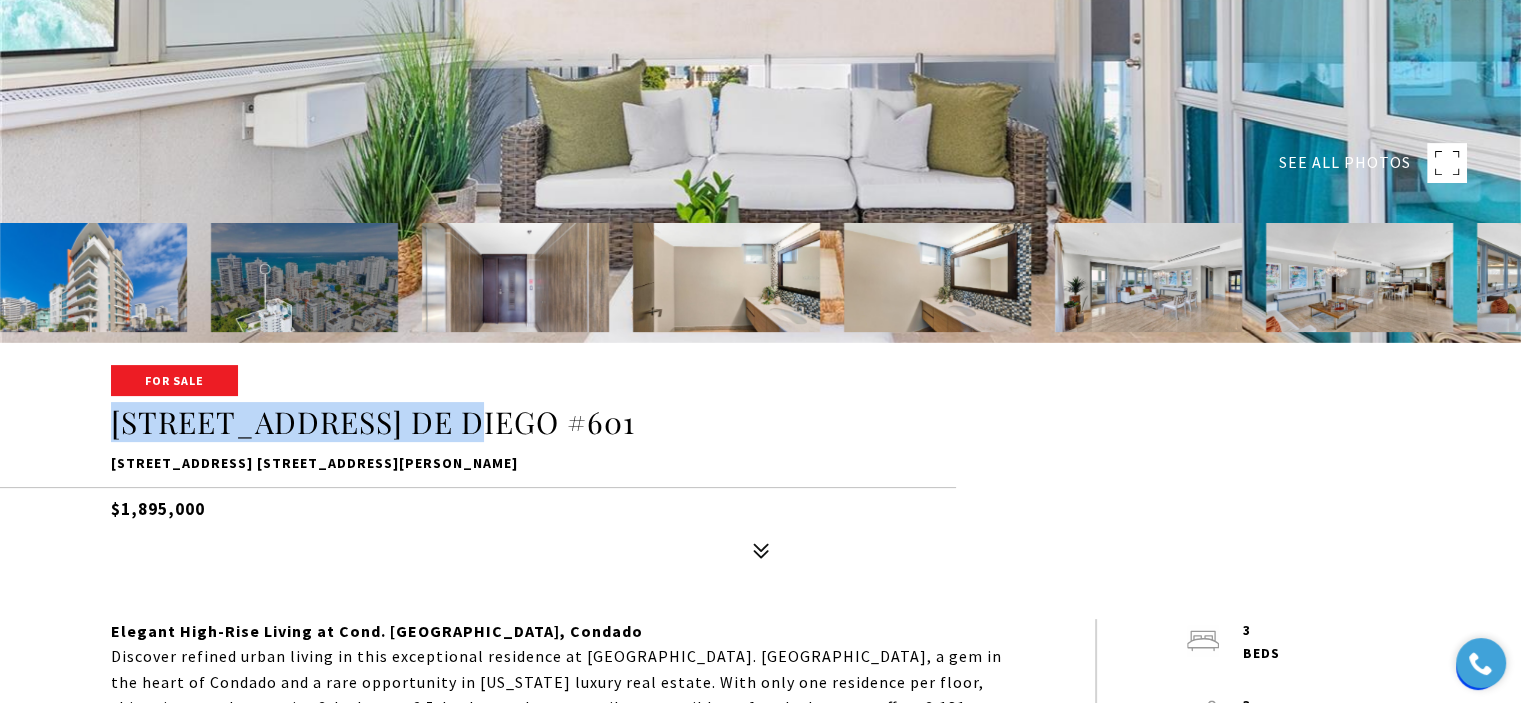drag, startPoint x: 108, startPoint y: 425, endPoint x: 459, endPoint y: 428, distance: 351.01282 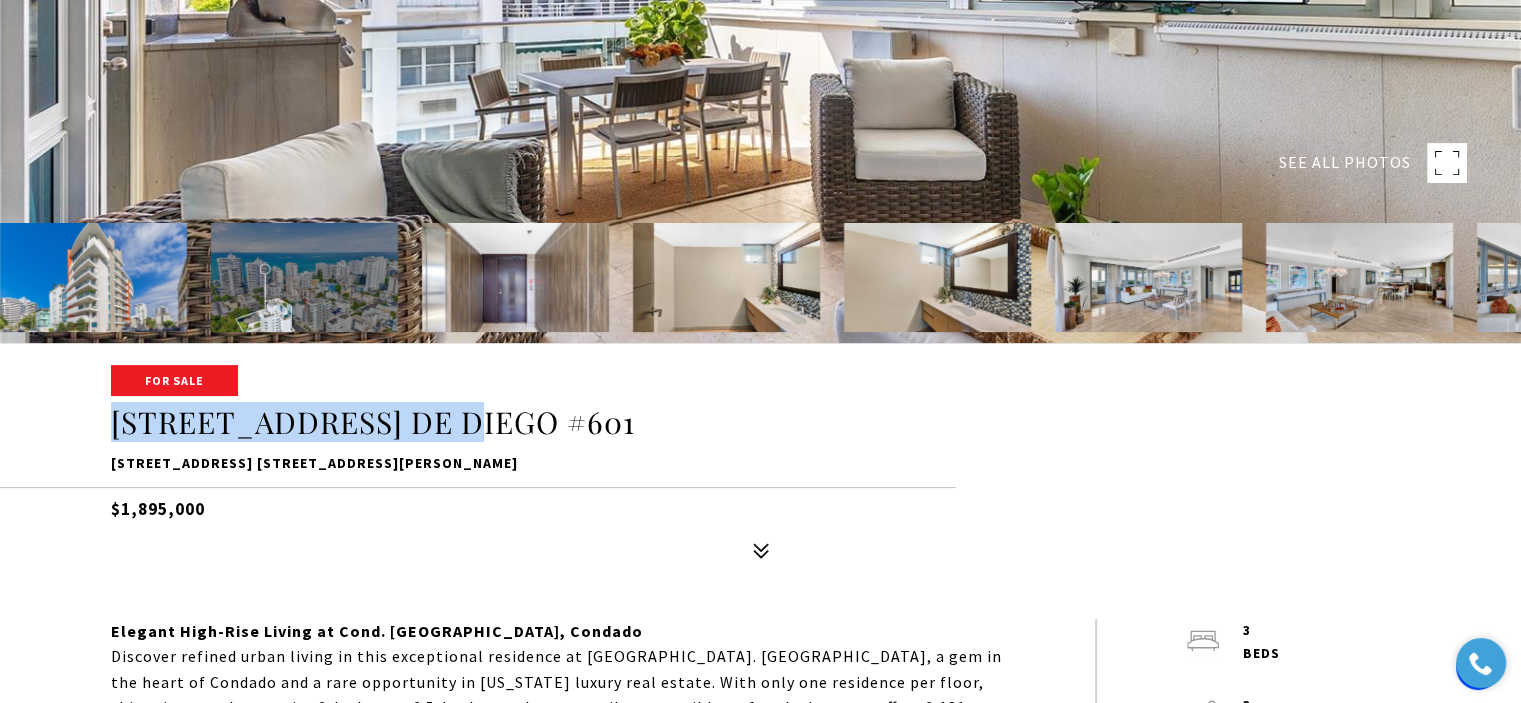 copy on "[STREET_ADDRESS] DE DIEGO #601" 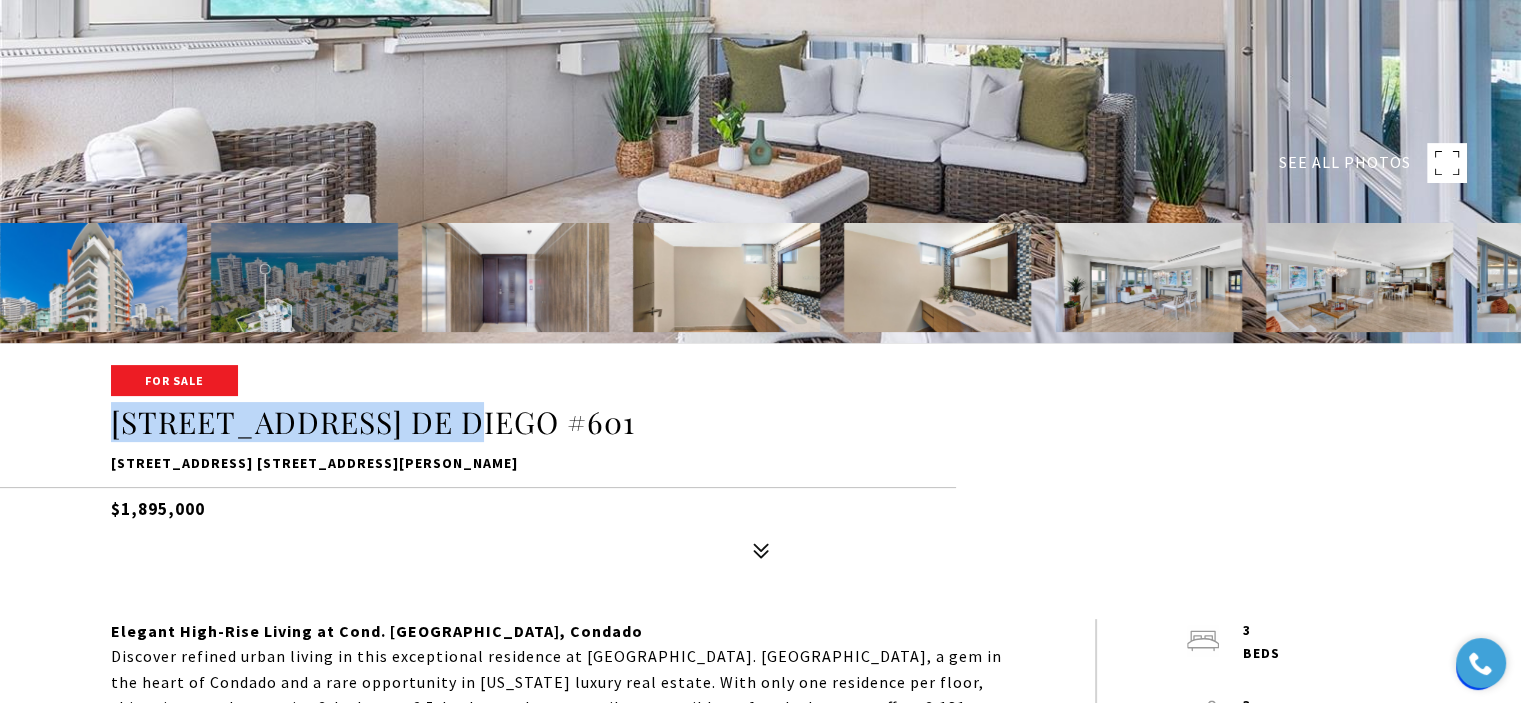 click at bounding box center (760, -9) 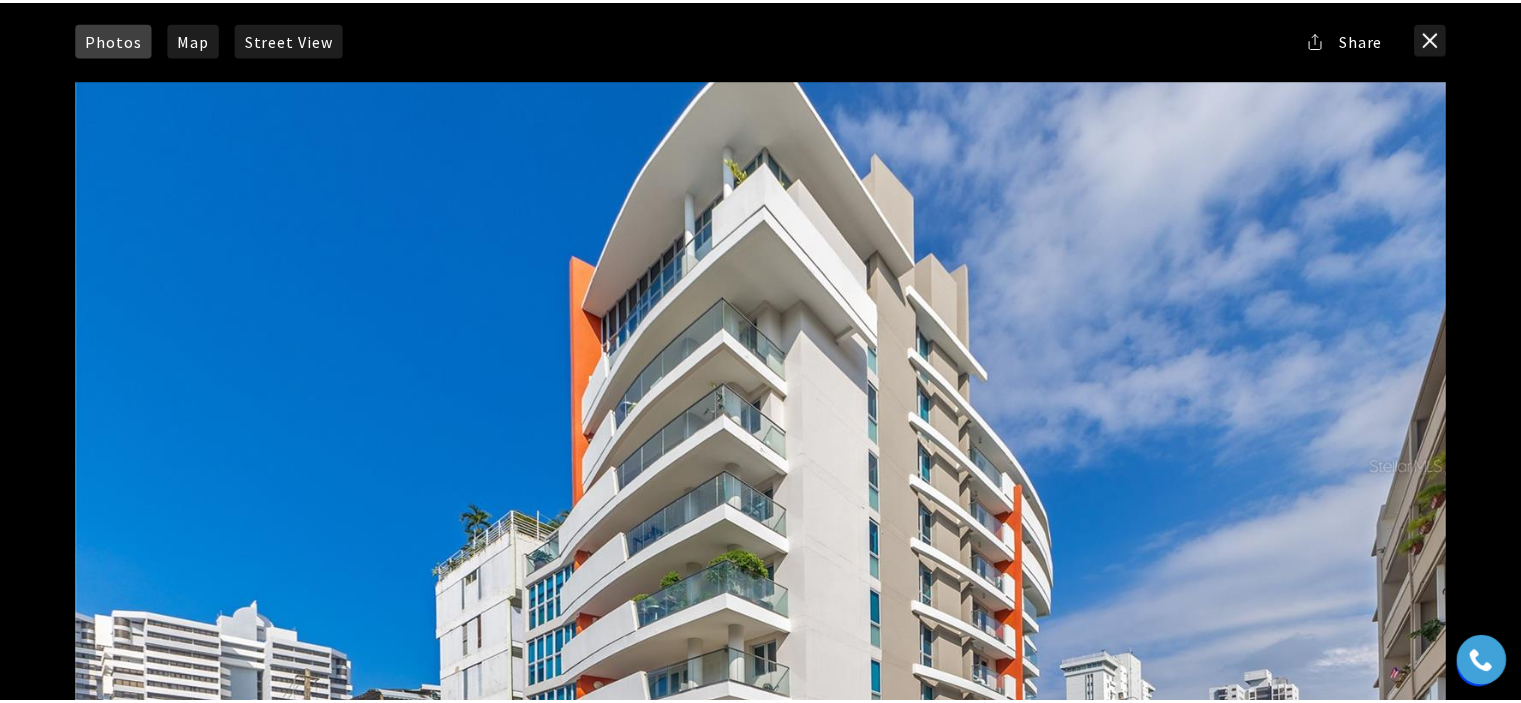scroll, scrollTop: 0, scrollLeft: 0, axis: both 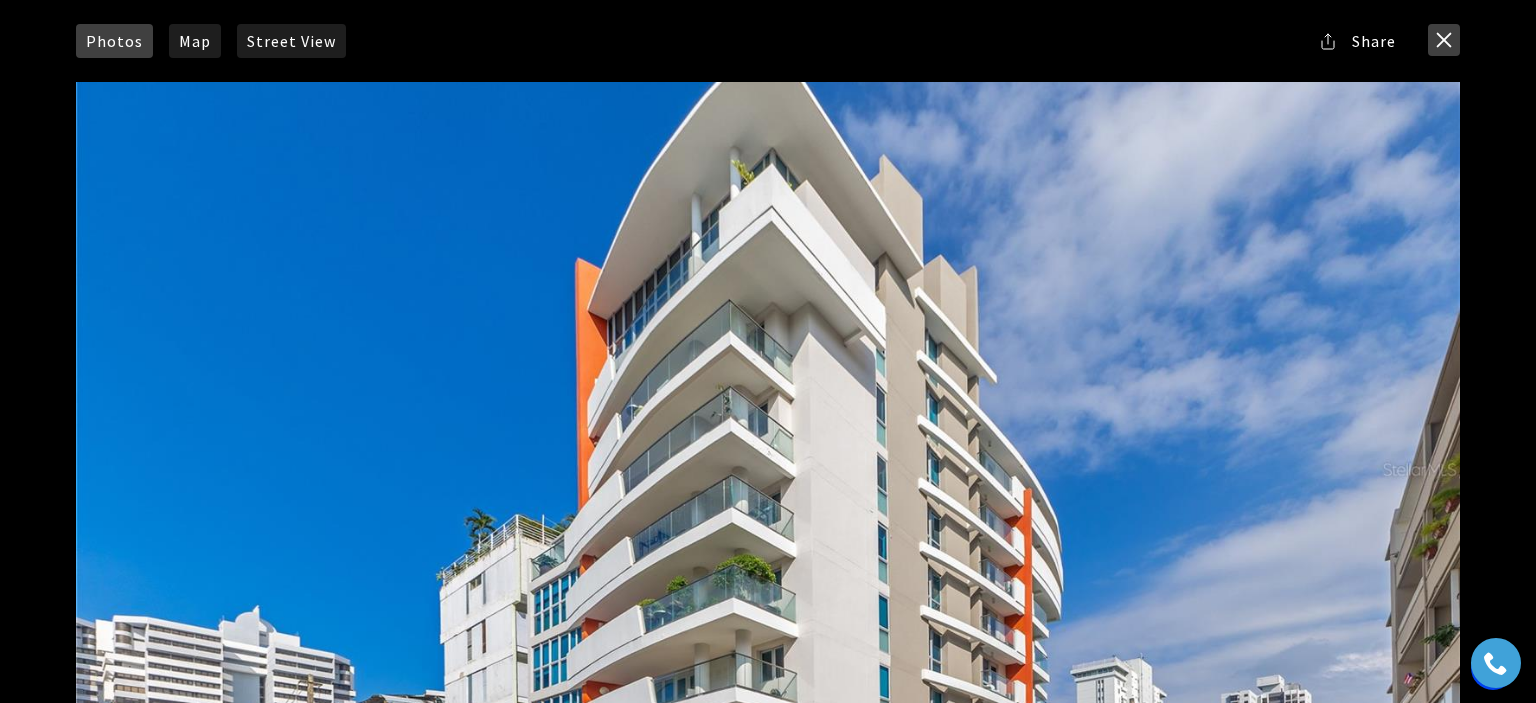 click at bounding box center [1444, 40] 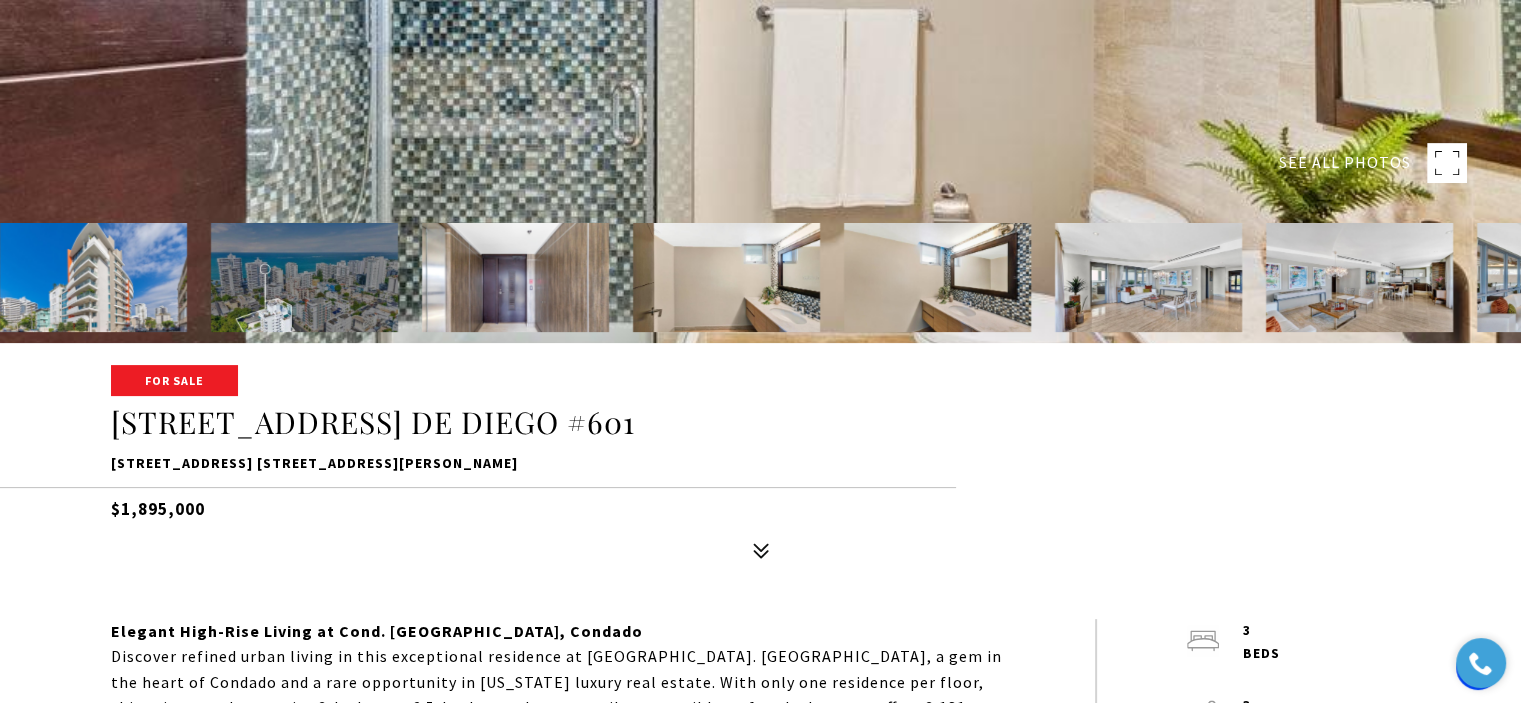 click on "$1,895,000" at bounding box center (761, 504) 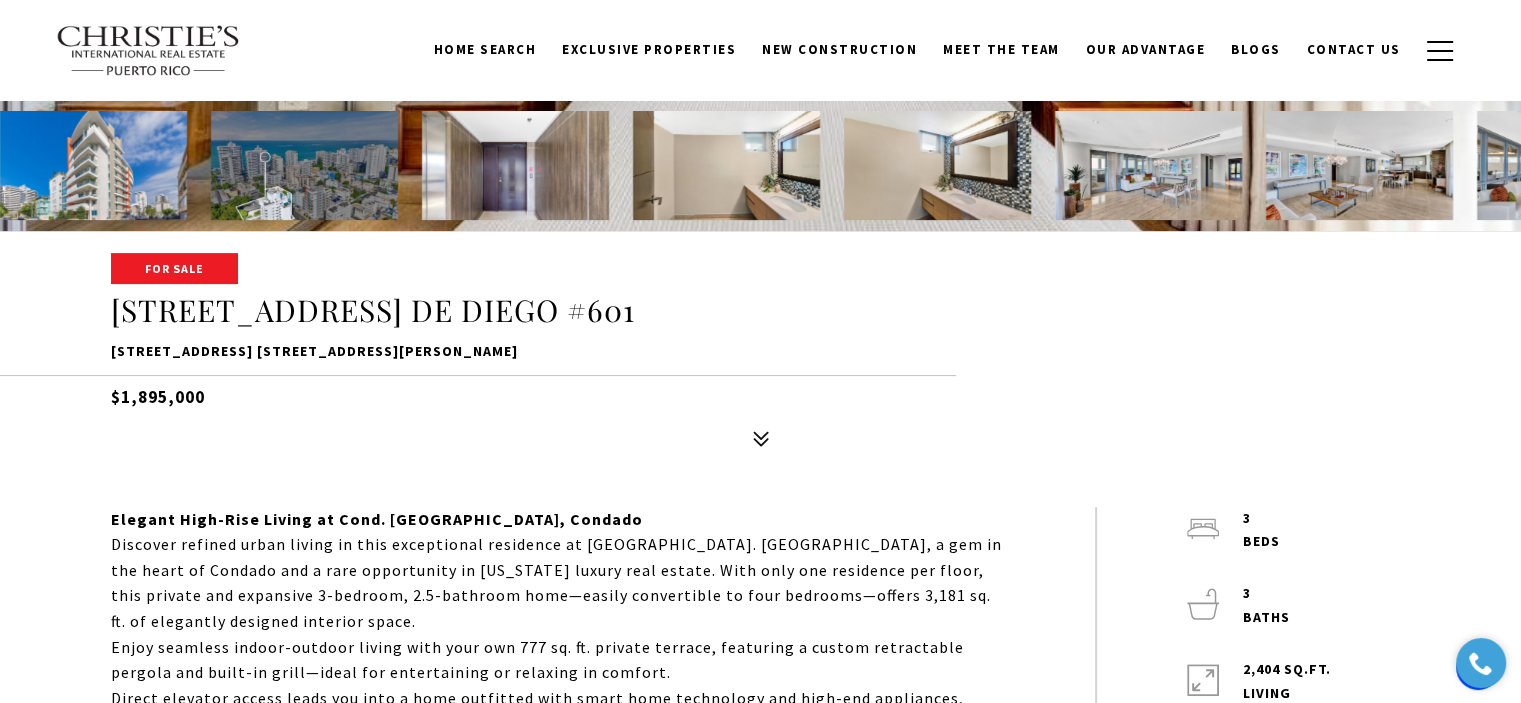 scroll, scrollTop: 412, scrollLeft: 0, axis: vertical 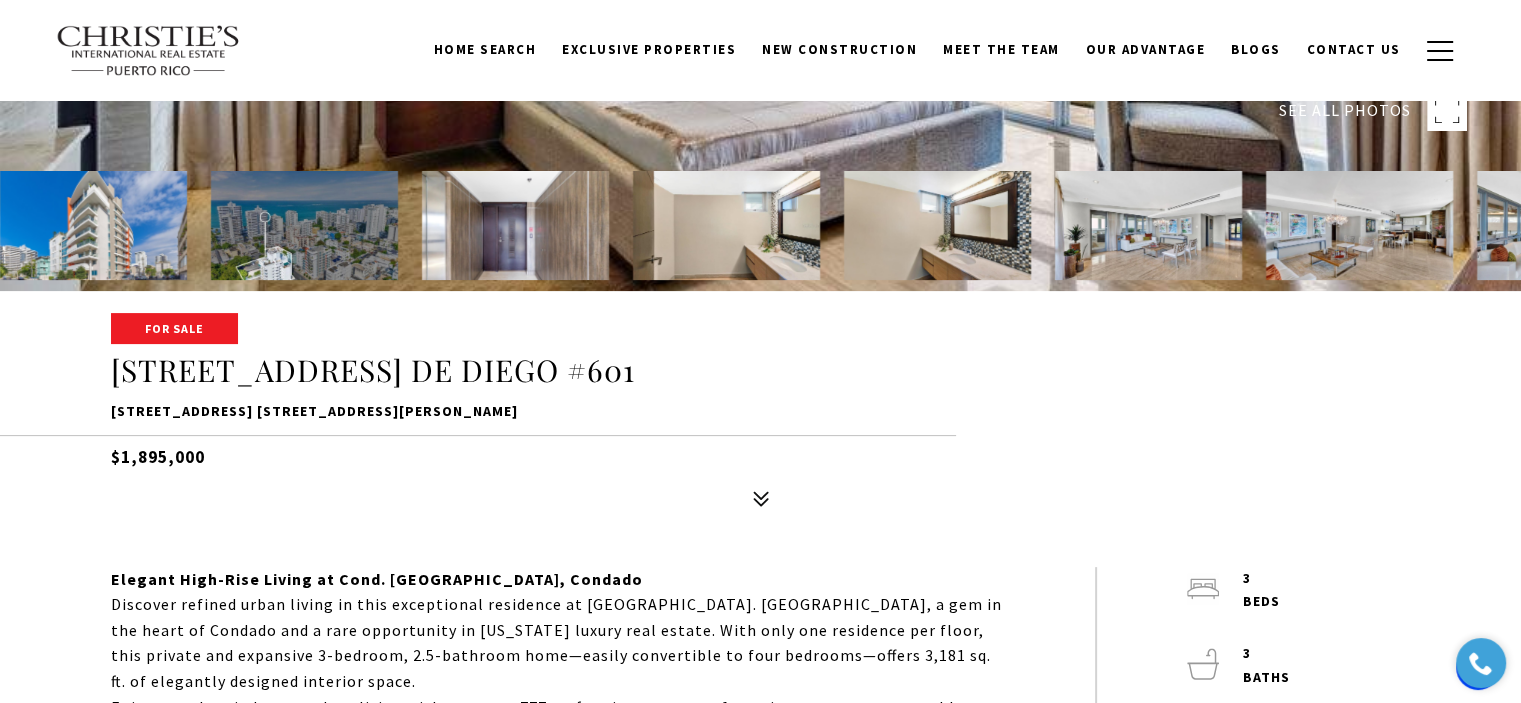 drag, startPoint x: 206, startPoint y: 458, endPoint x: 102, endPoint y: 458, distance: 104 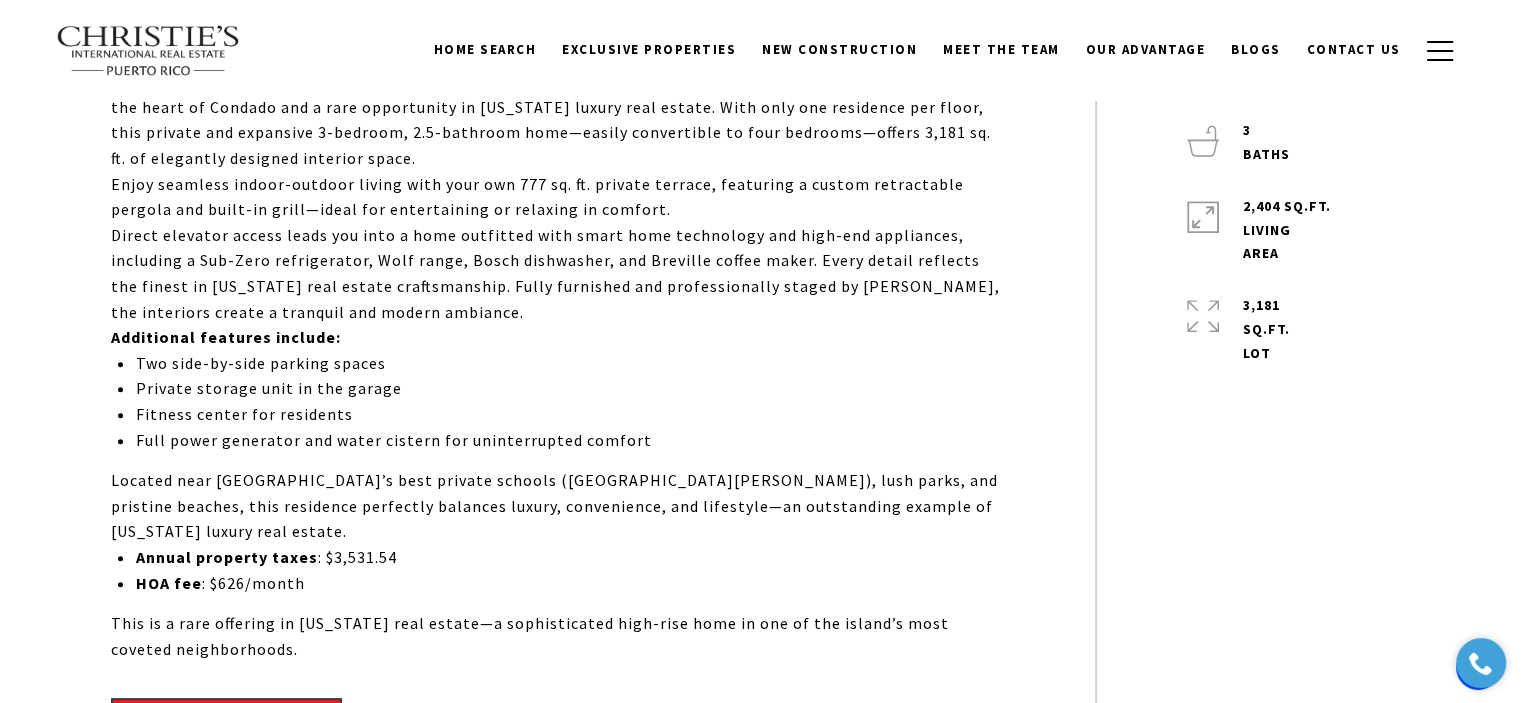 scroll, scrollTop: 936, scrollLeft: 0, axis: vertical 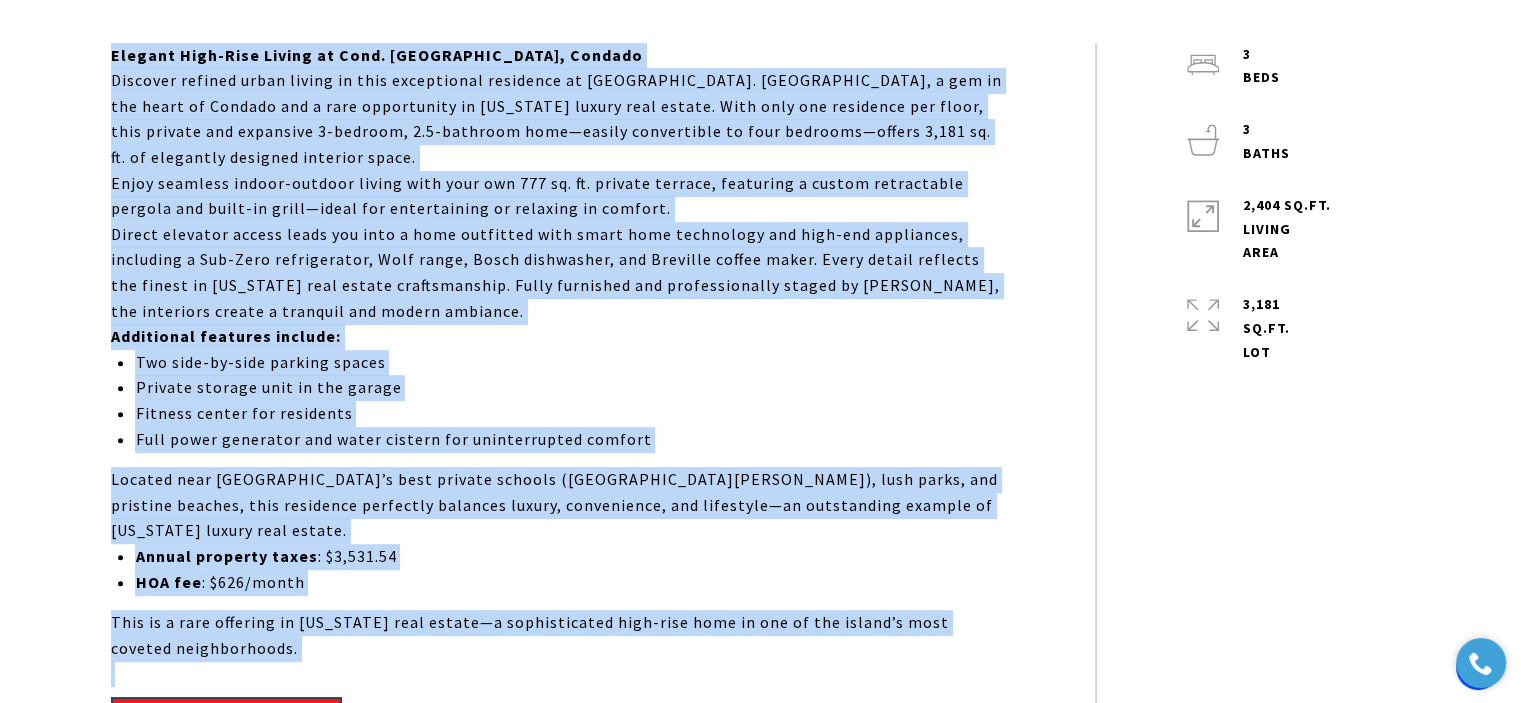 drag, startPoint x: 104, startPoint y: 55, endPoint x: 376, endPoint y: 663, distance: 666.0691 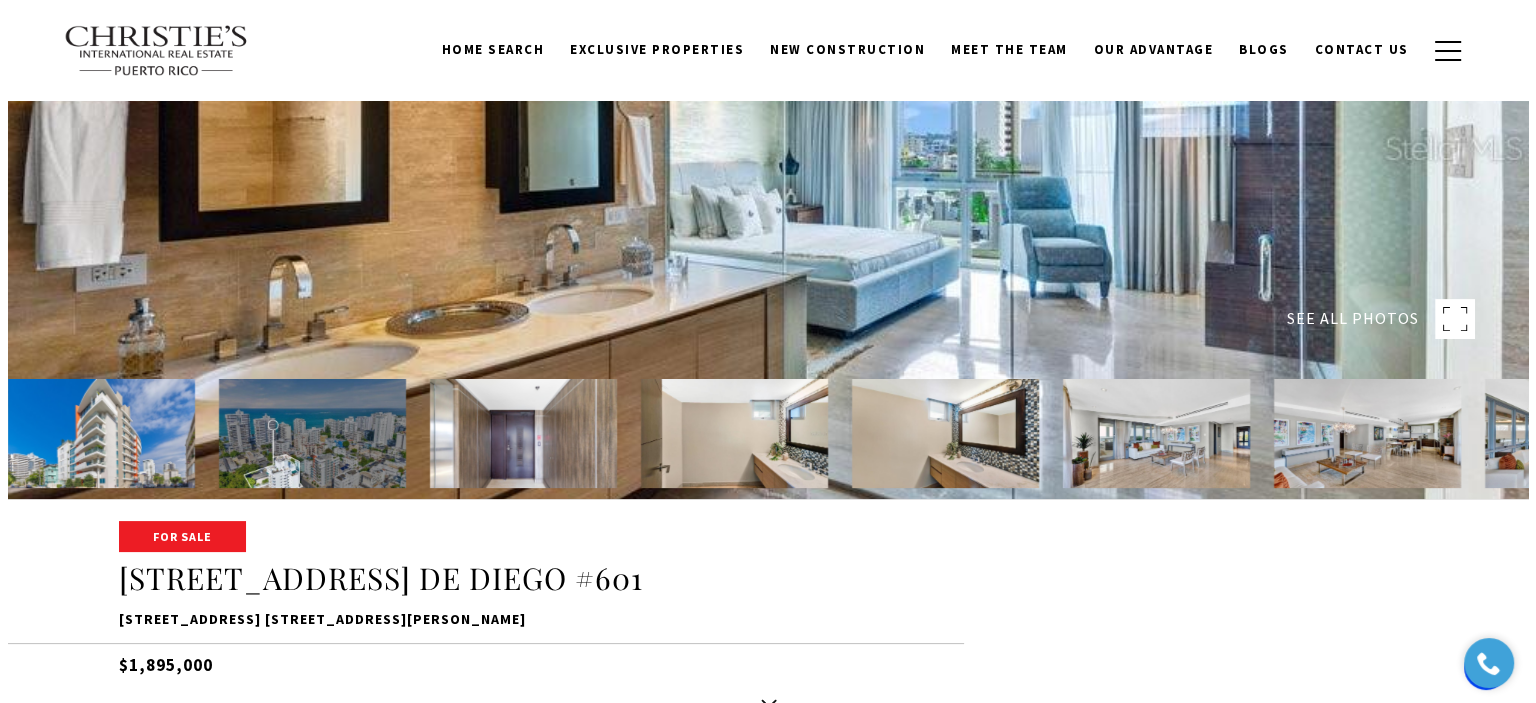 scroll, scrollTop: 0, scrollLeft: 0, axis: both 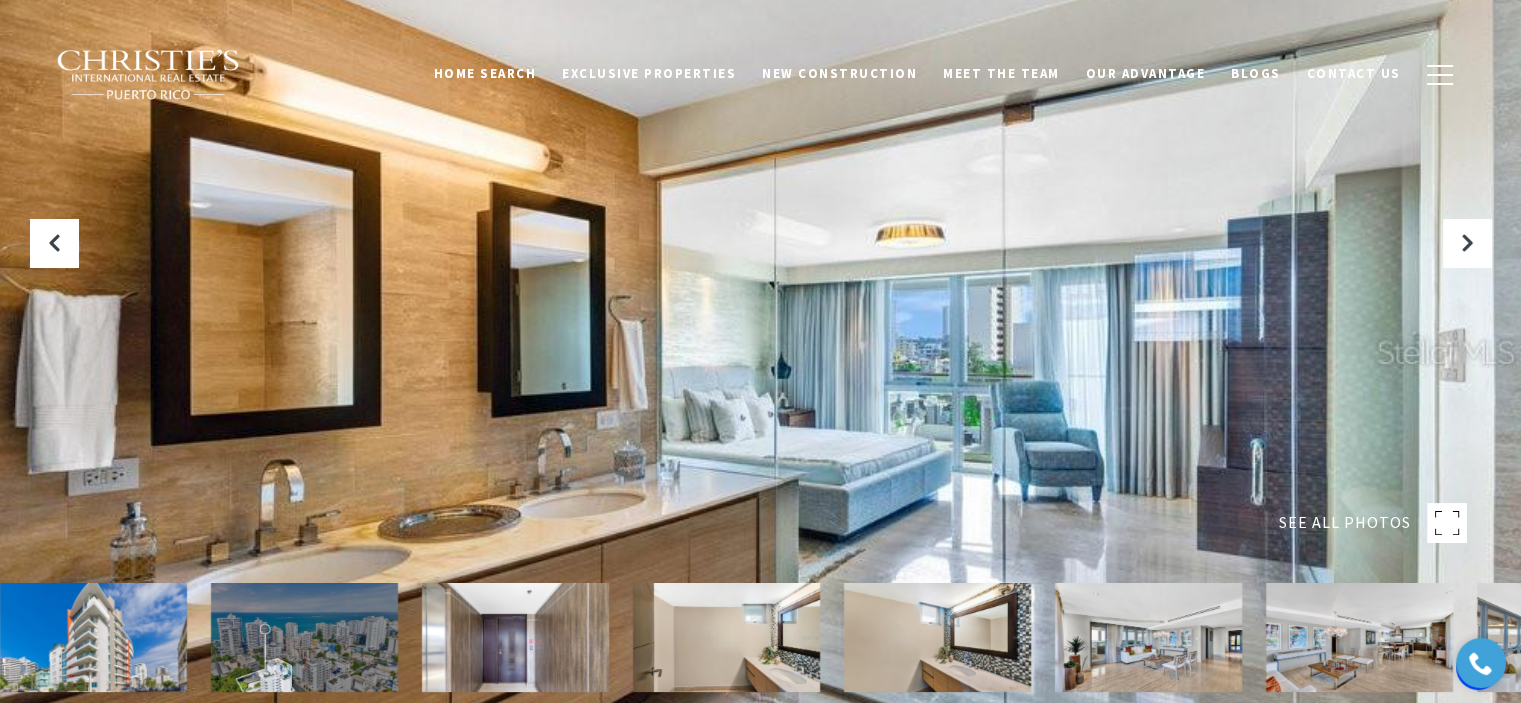 click at bounding box center (760, 351) 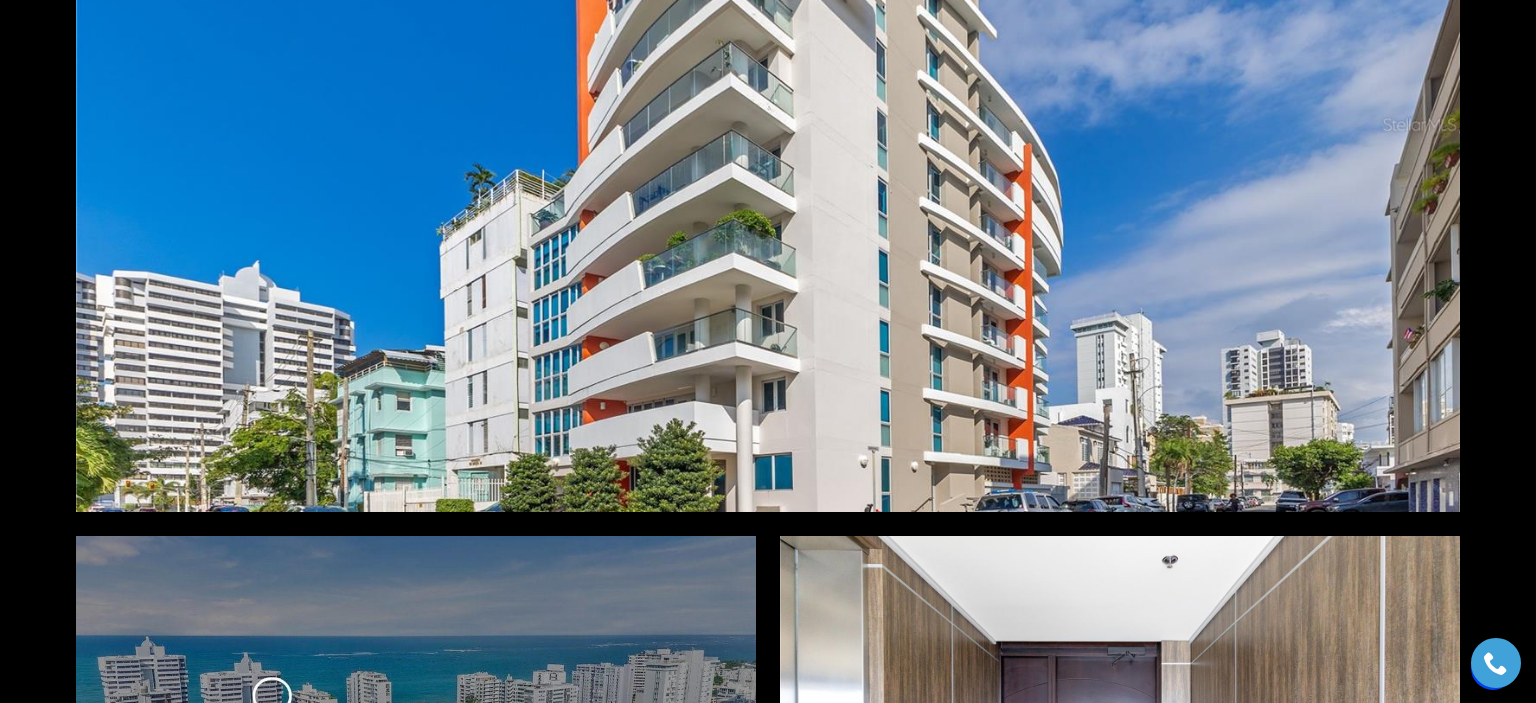scroll, scrollTop: 363, scrollLeft: 0, axis: vertical 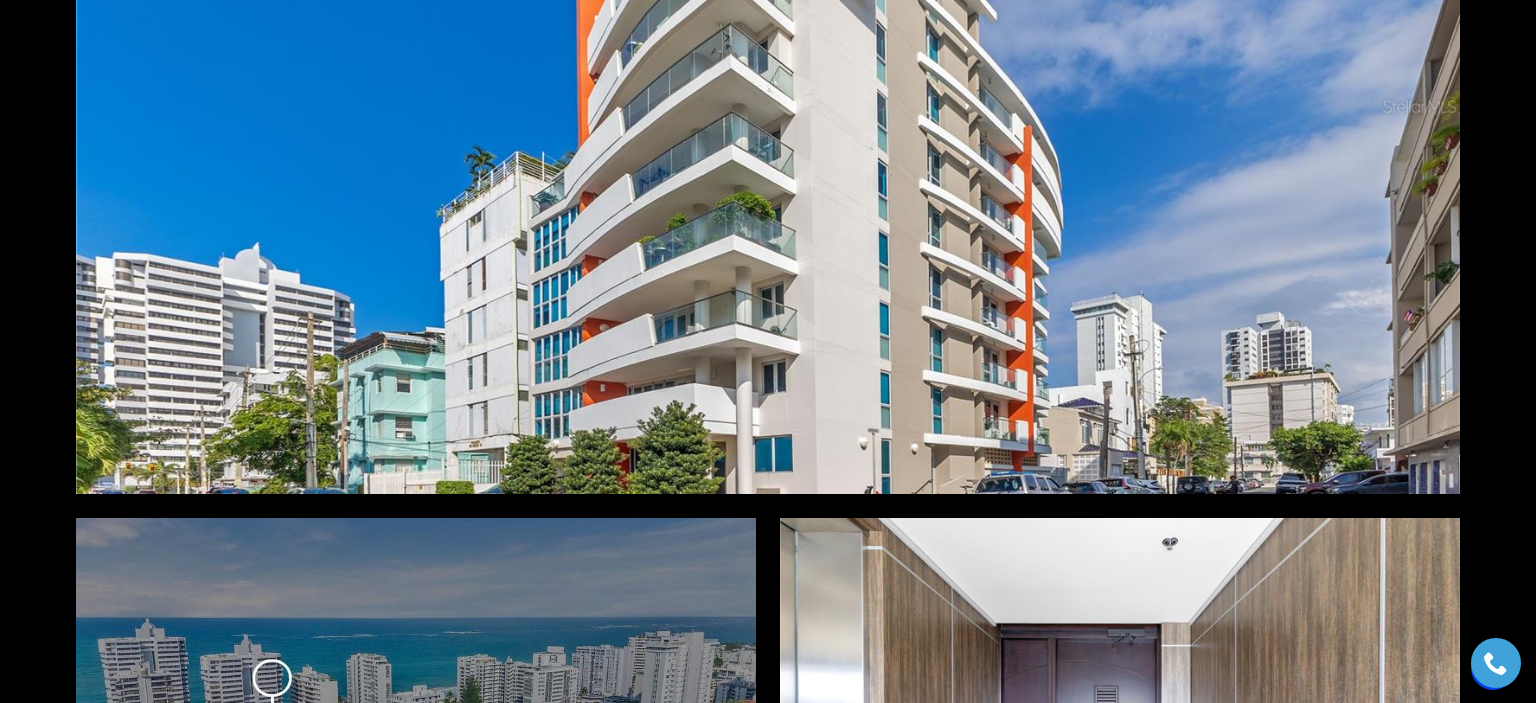 click at bounding box center (768, 106) 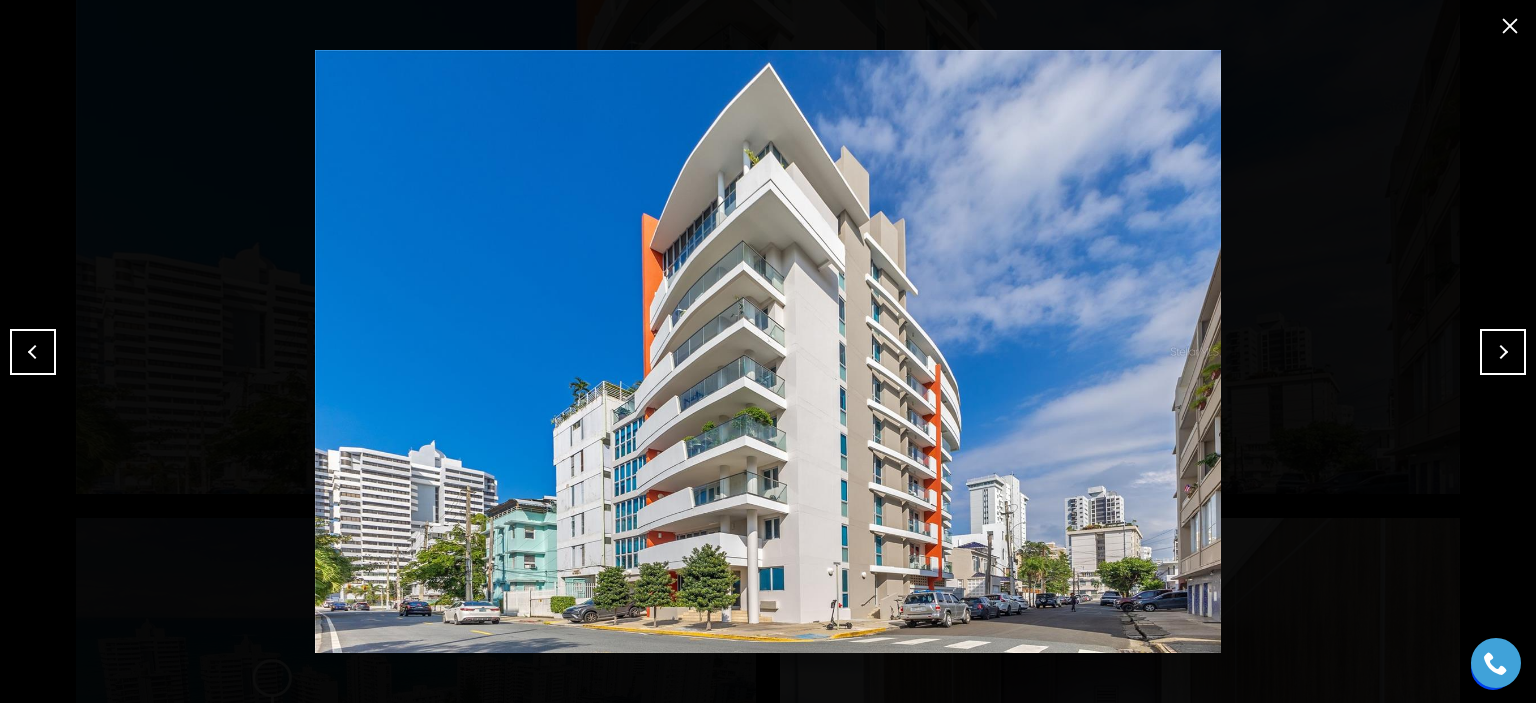 click at bounding box center (1503, 352) 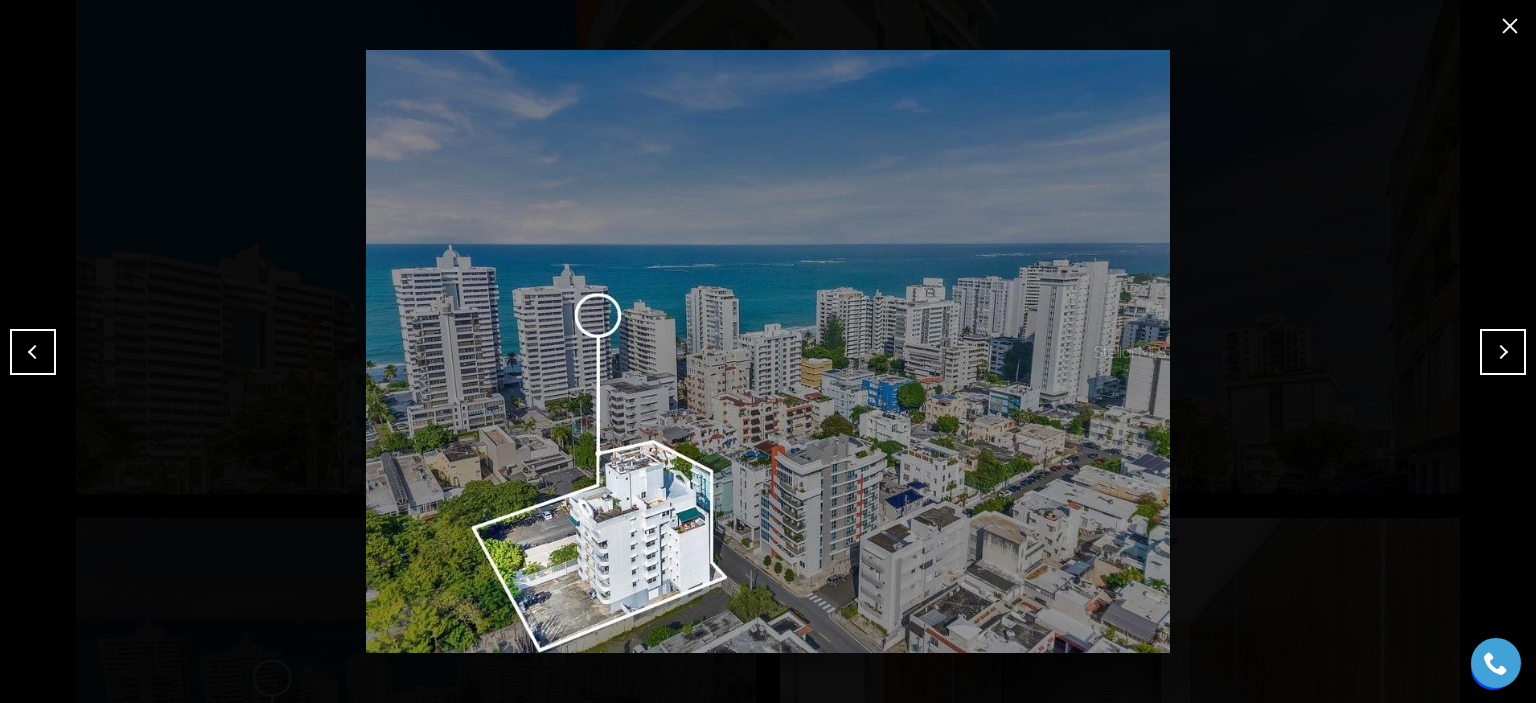 click at bounding box center [1503, 352] 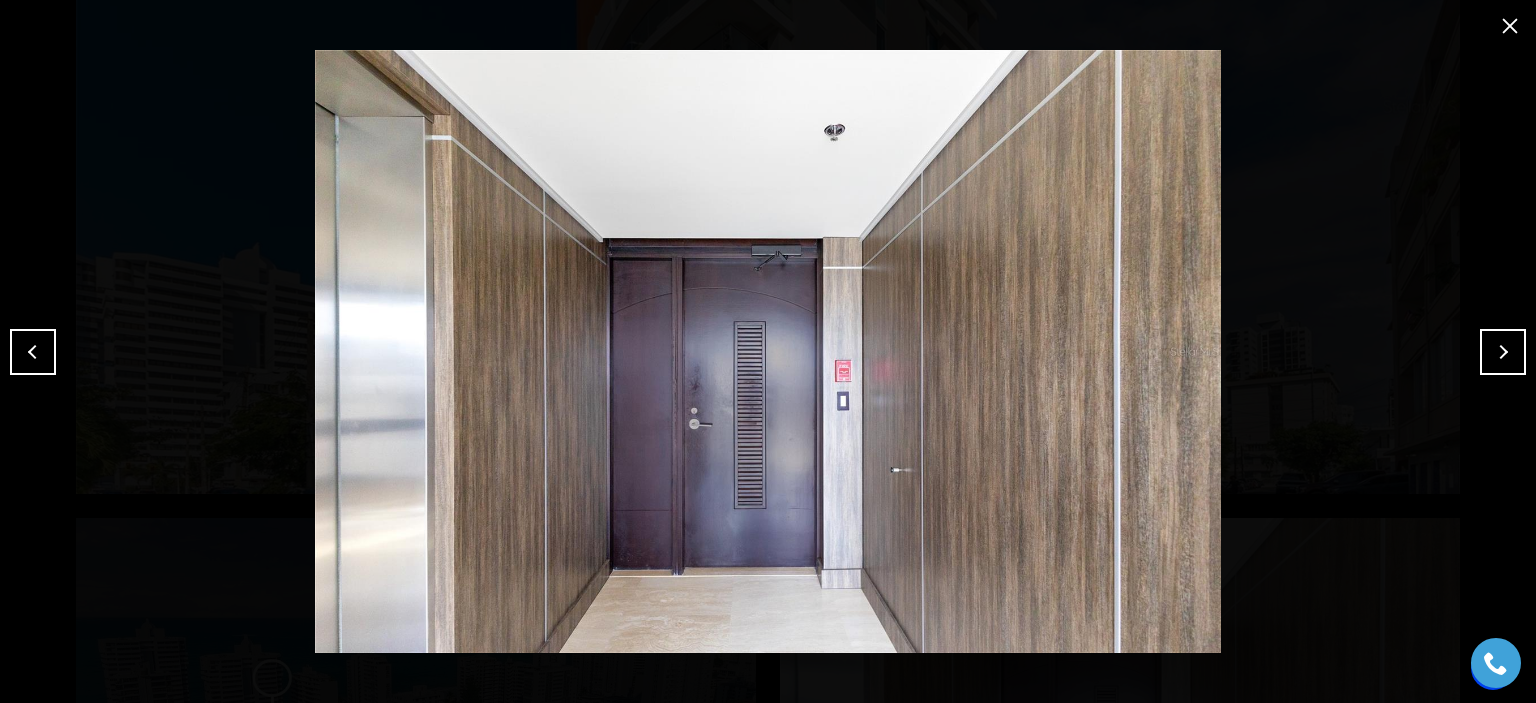 click at bounding box center (33, 352) 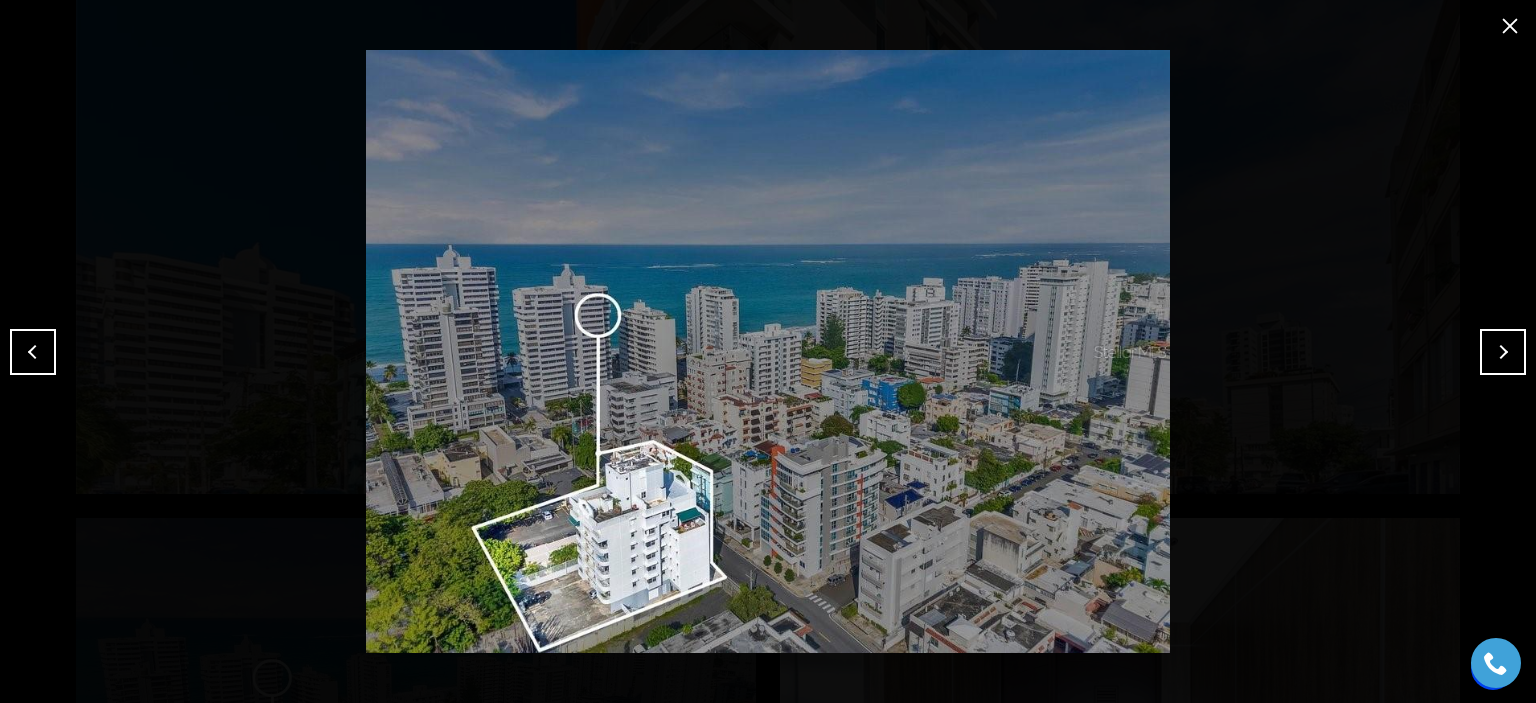 click at bounding box center [33, 352] 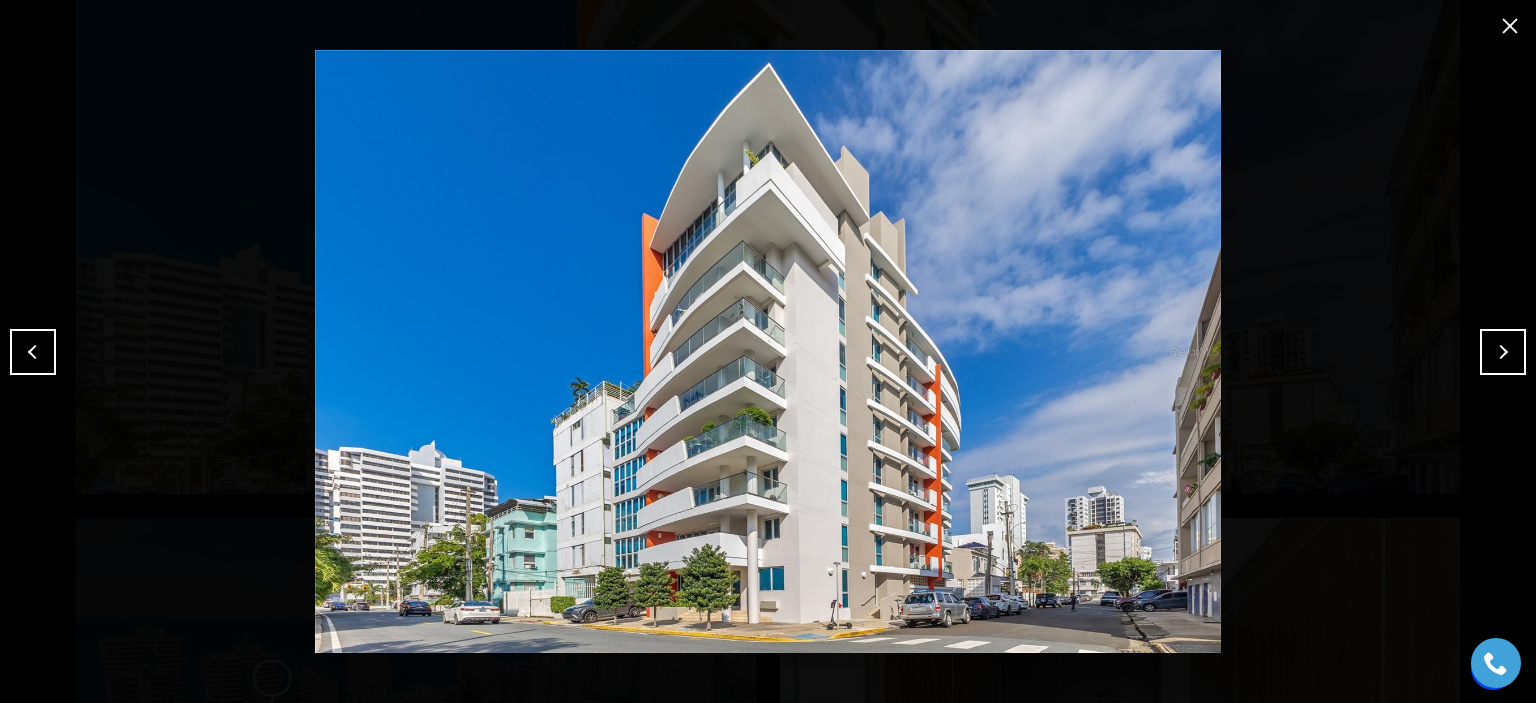 click at bounding box center (1510, 26) 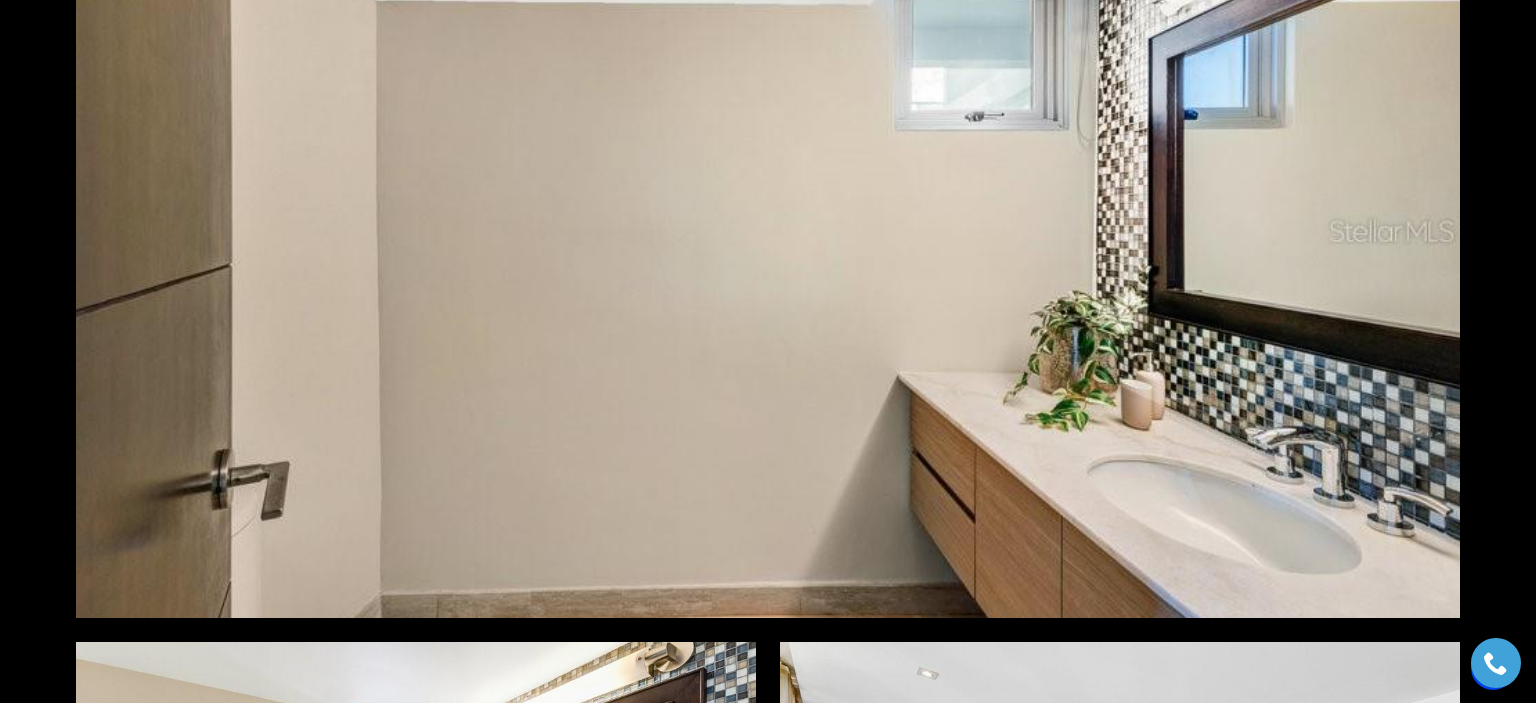 scroll, scrollTop: 1449, scrollLeft: 0, axis: vertical 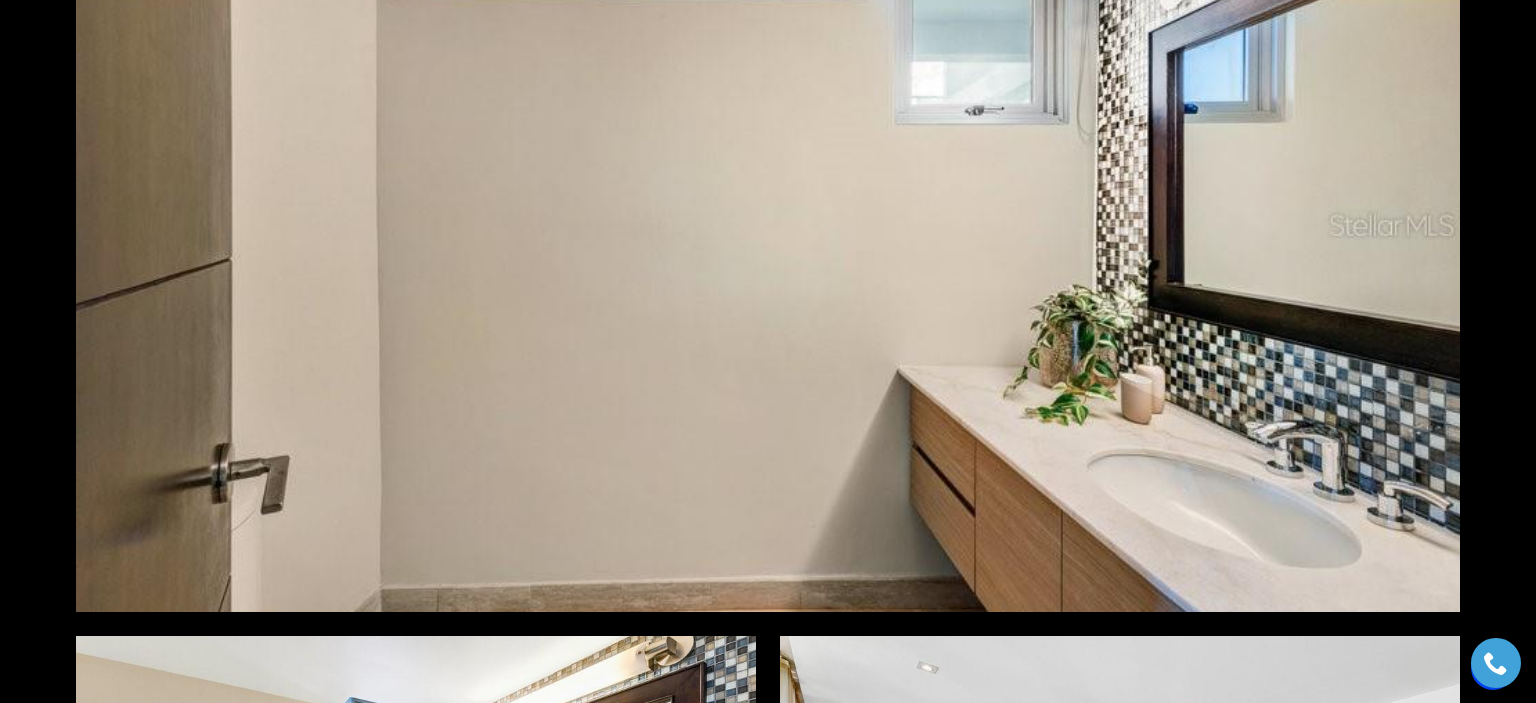click at bounding box center [768, 224] 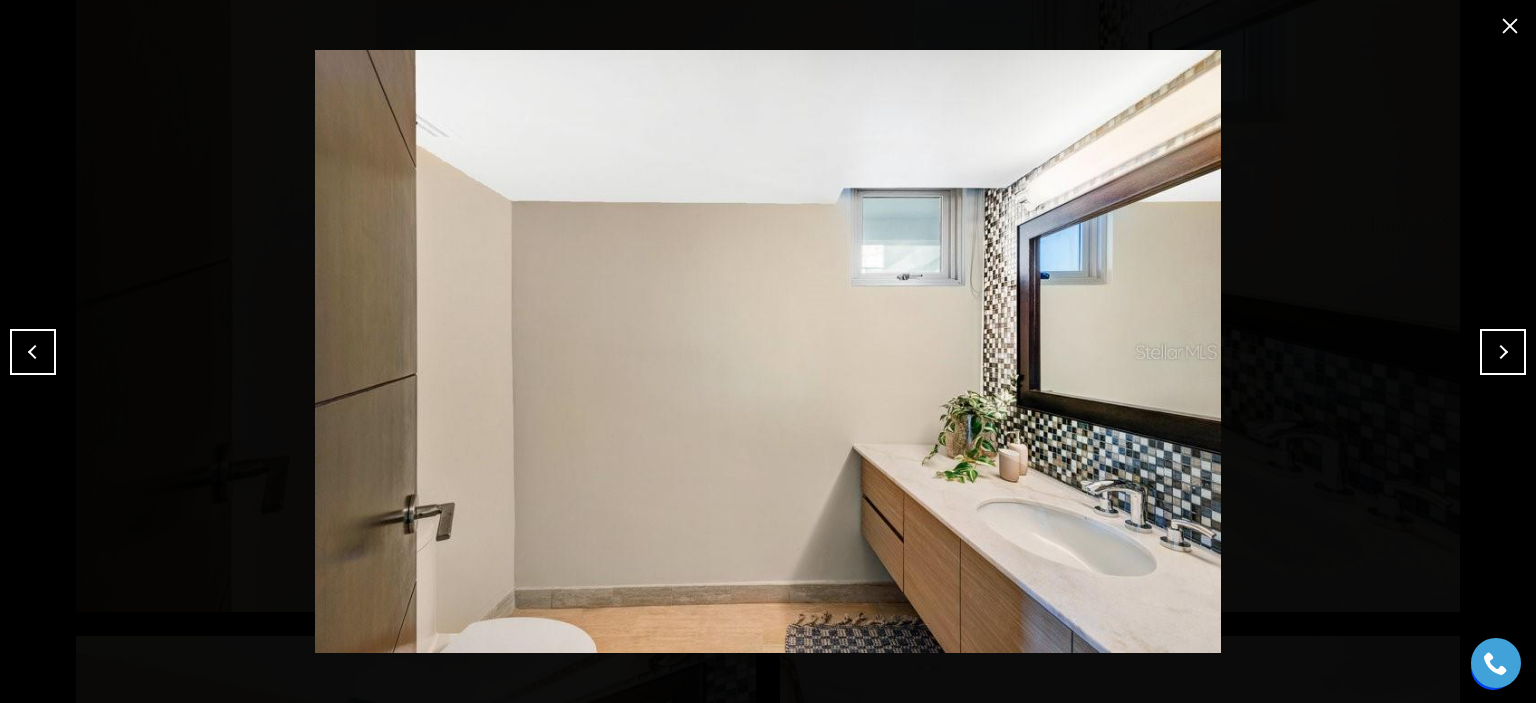 click at bounding box center [1503, 352] 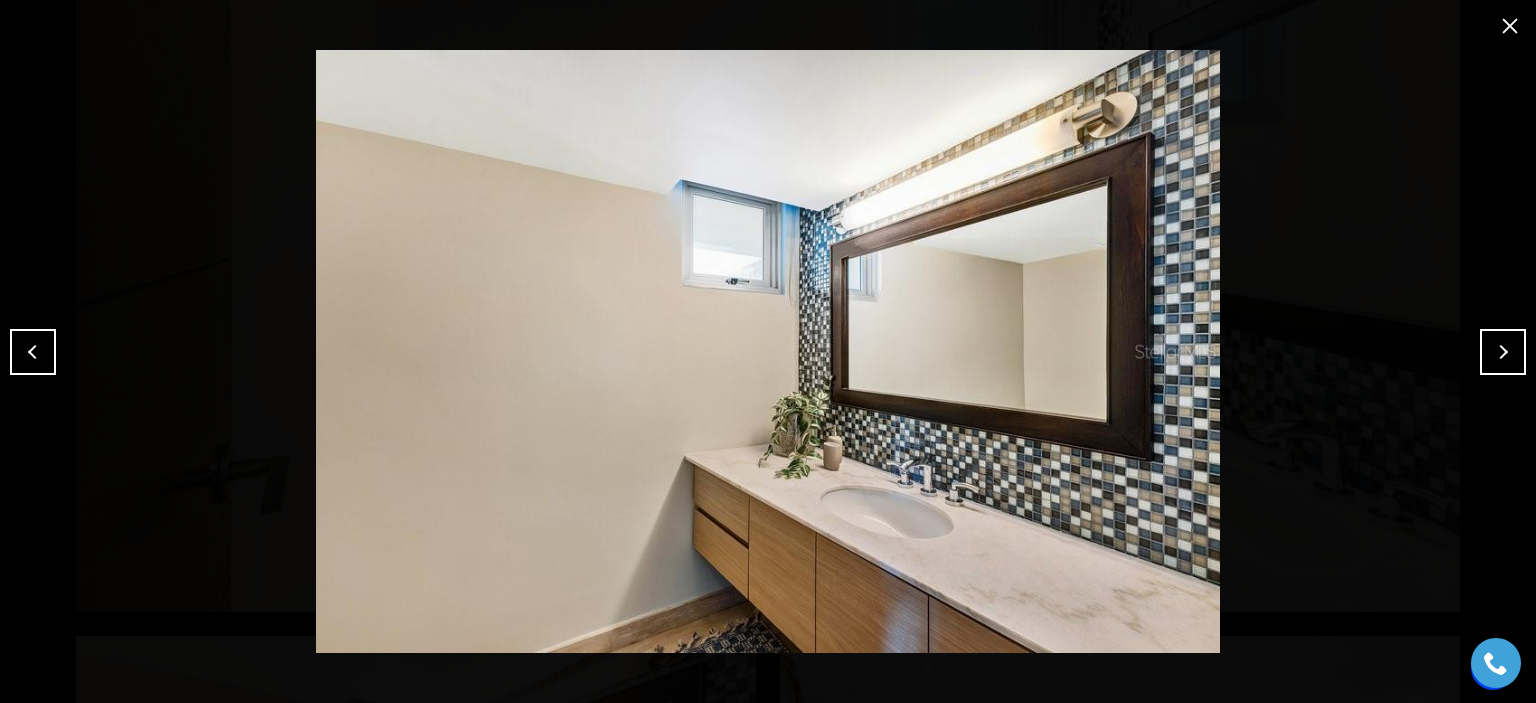 click at bounding box center [1503, 352] 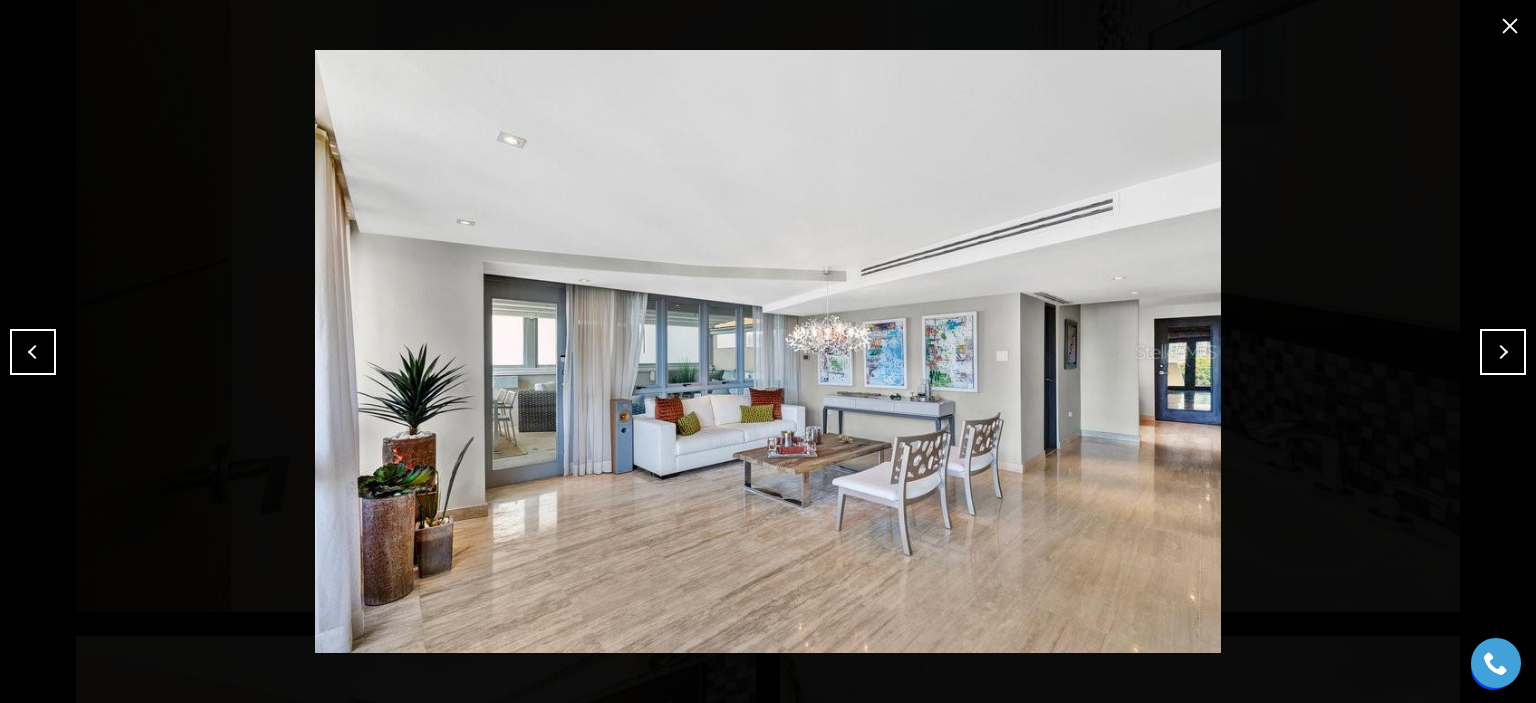 click at bounding box center [1503, 352] 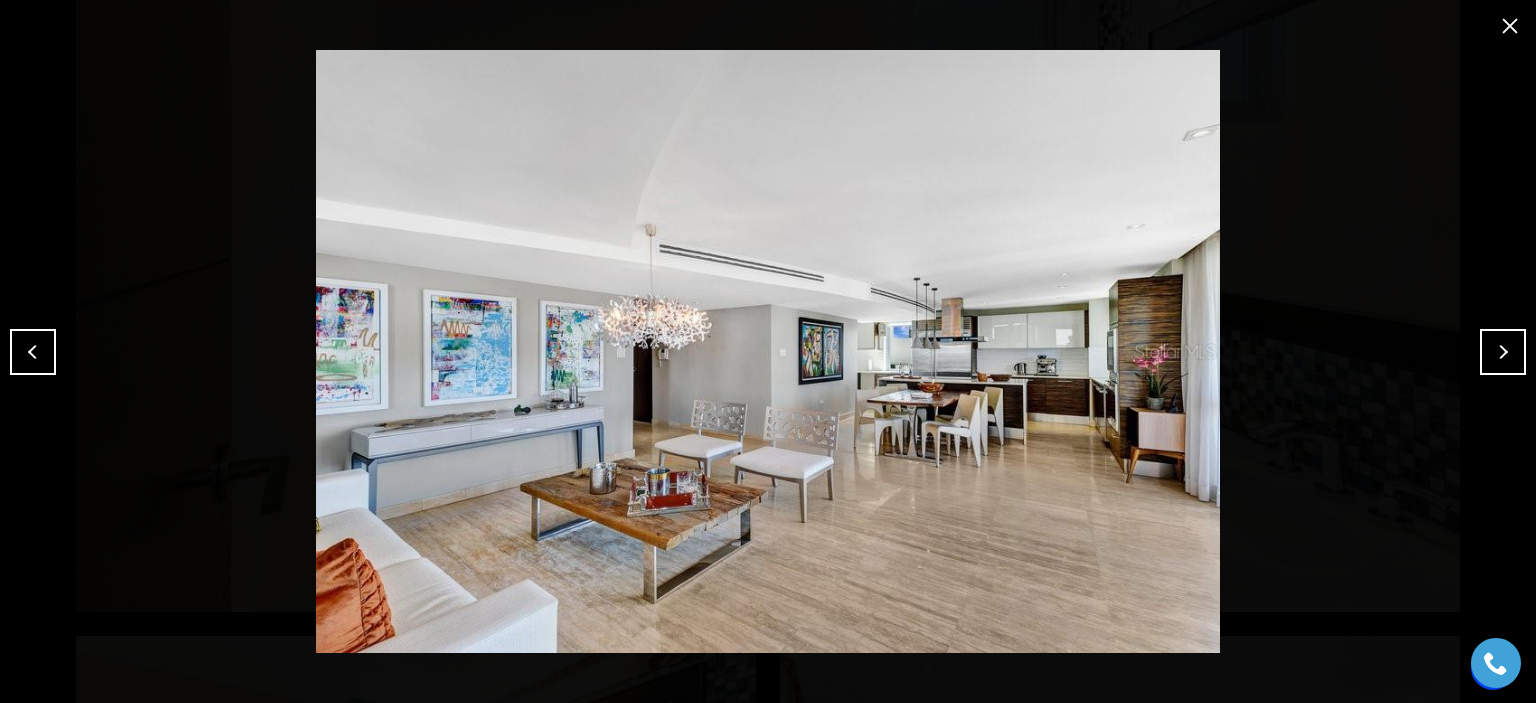 click at bounding box center [1503, 352] 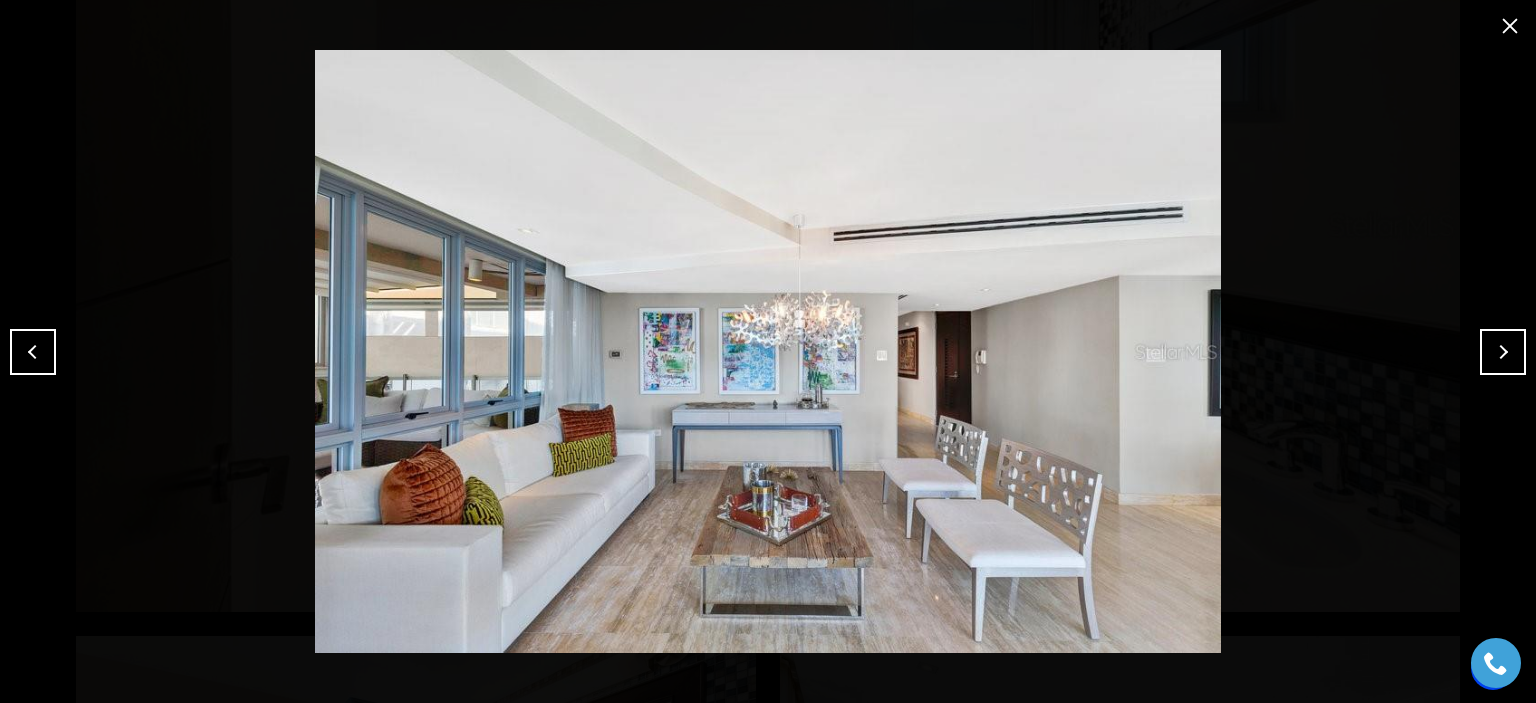 click at bounding box center (1503, 352) 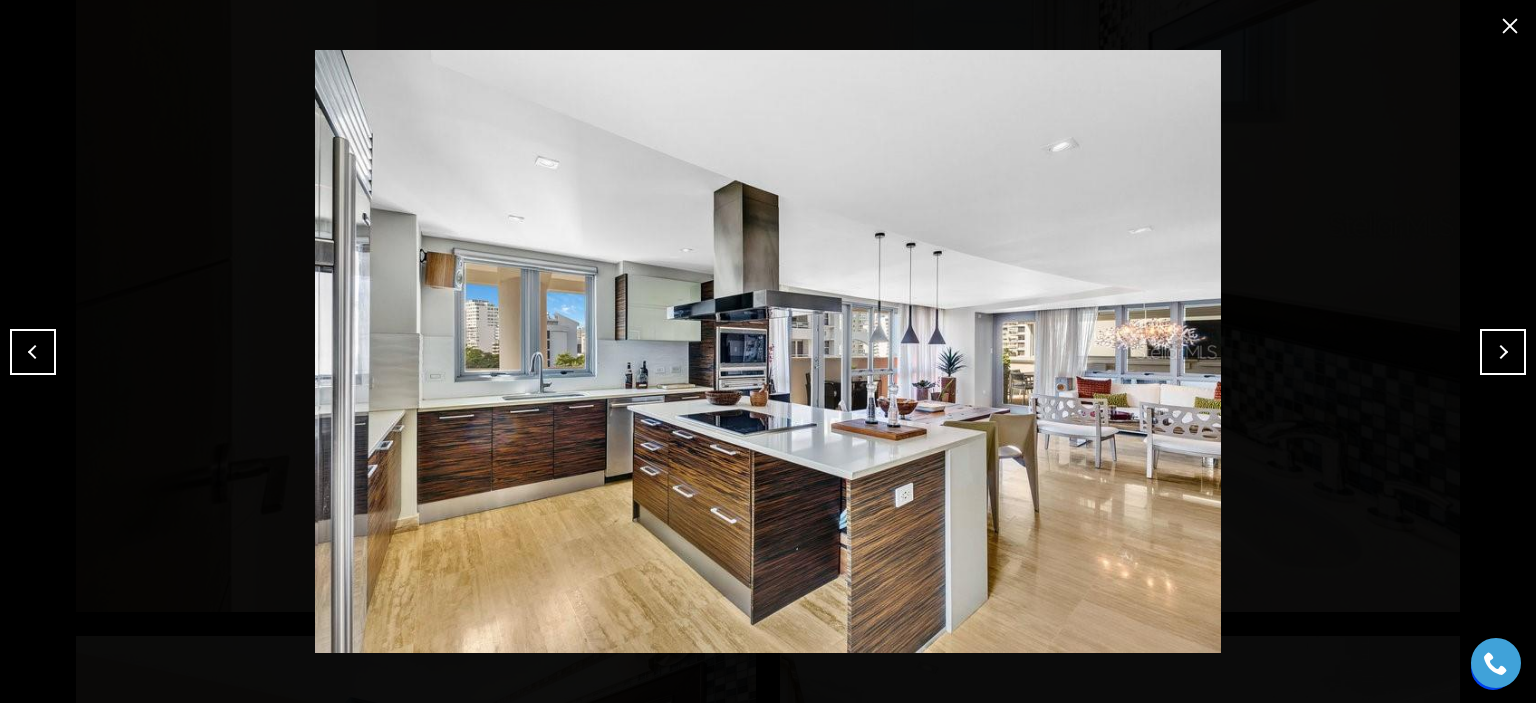 click at bounding box center (1503, 352) 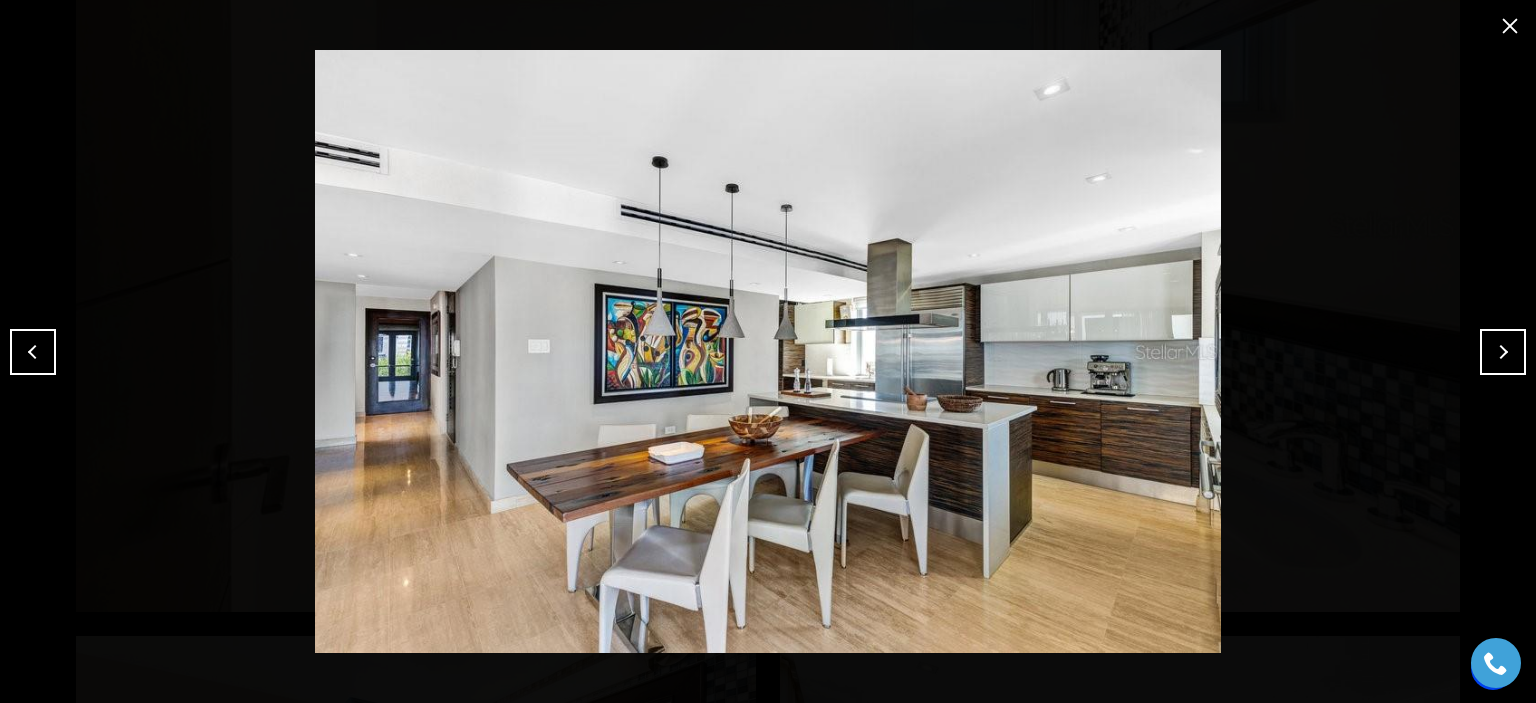 click at bounding box center (1503, 352) 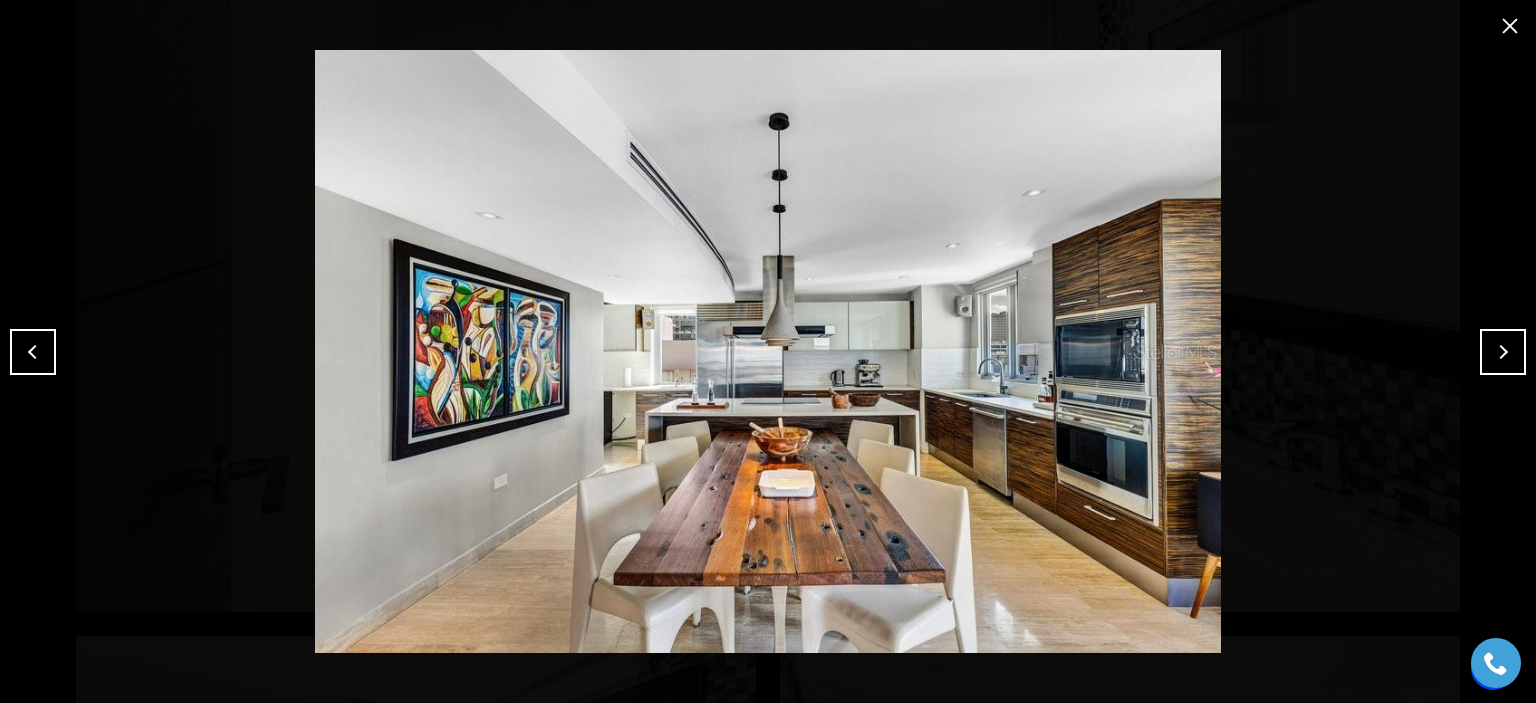click at bounding box center [1503, 352] 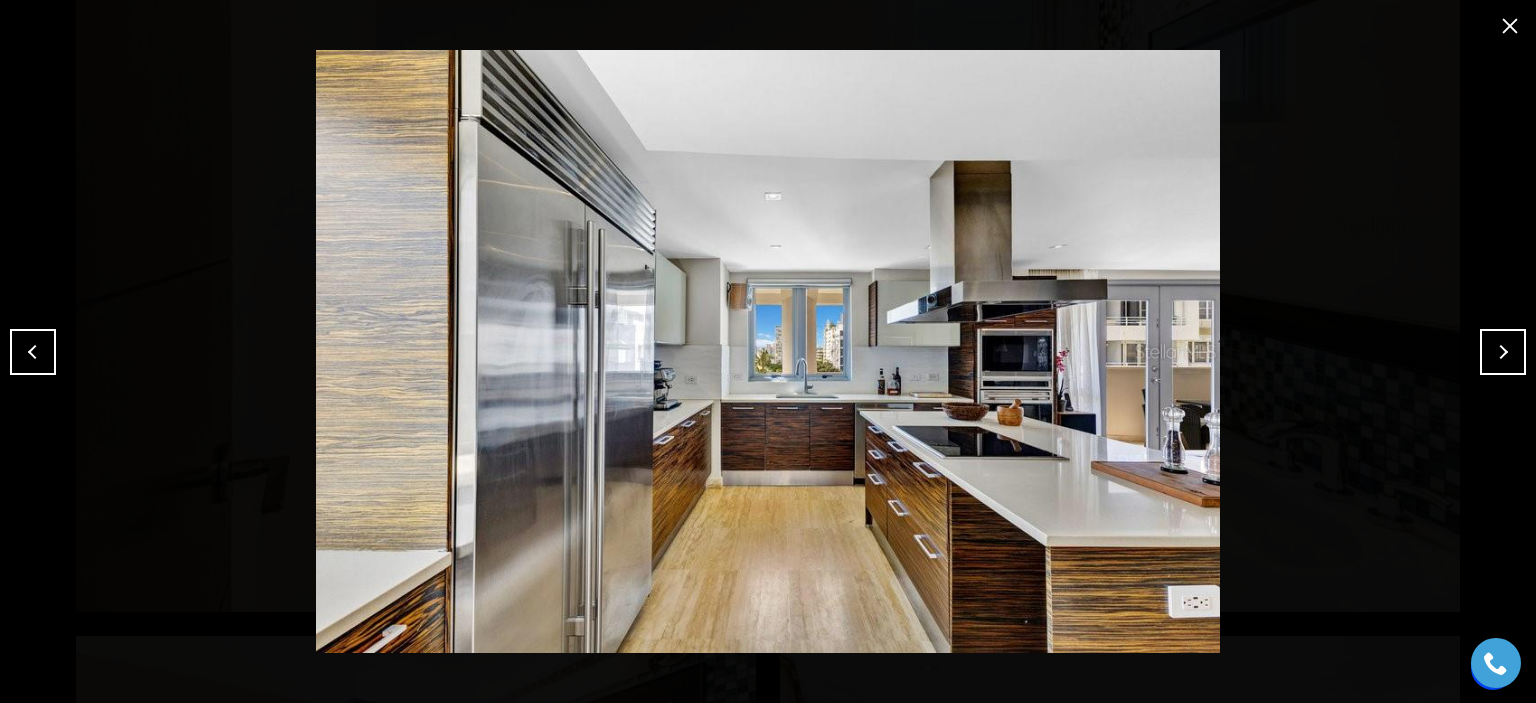 click at bounding box center [1503, 352] 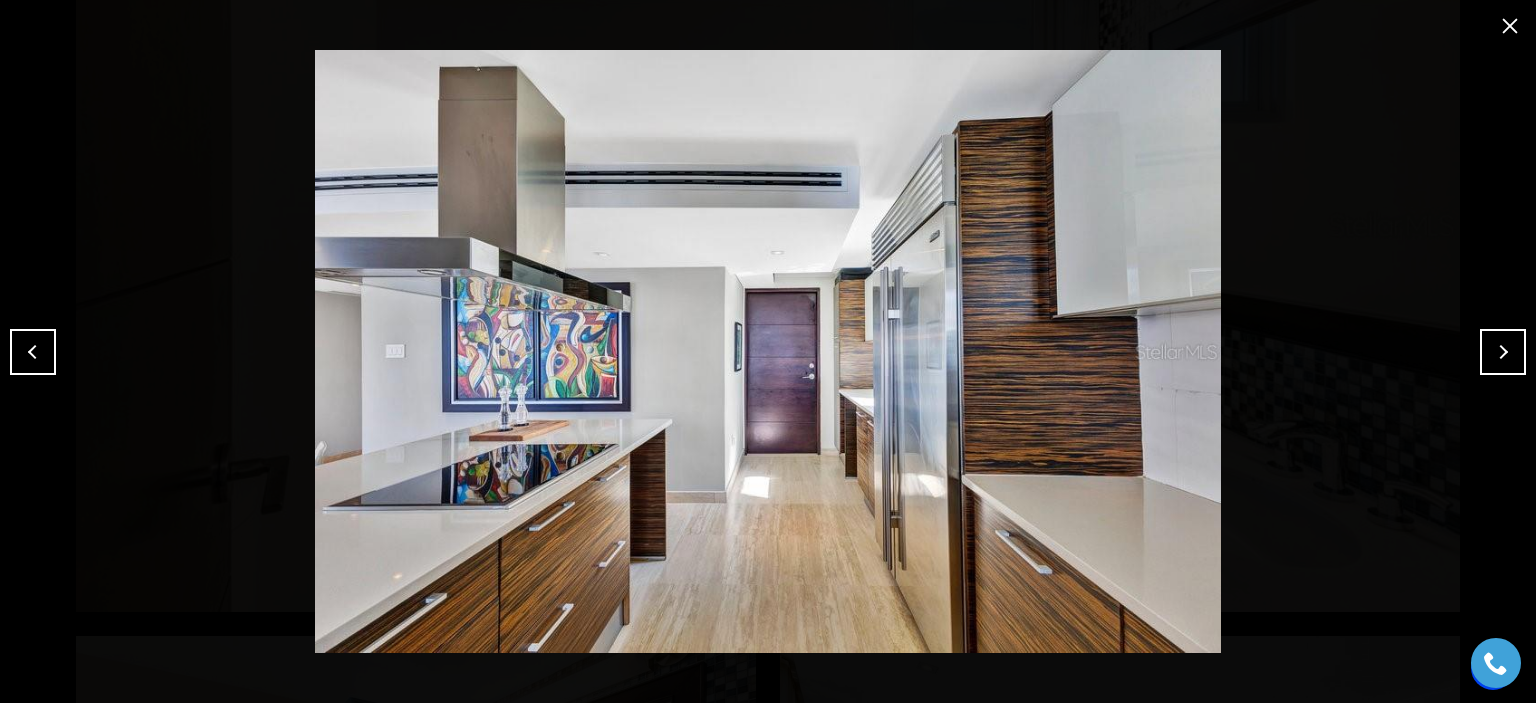 click at bounding box center (1503, 352) 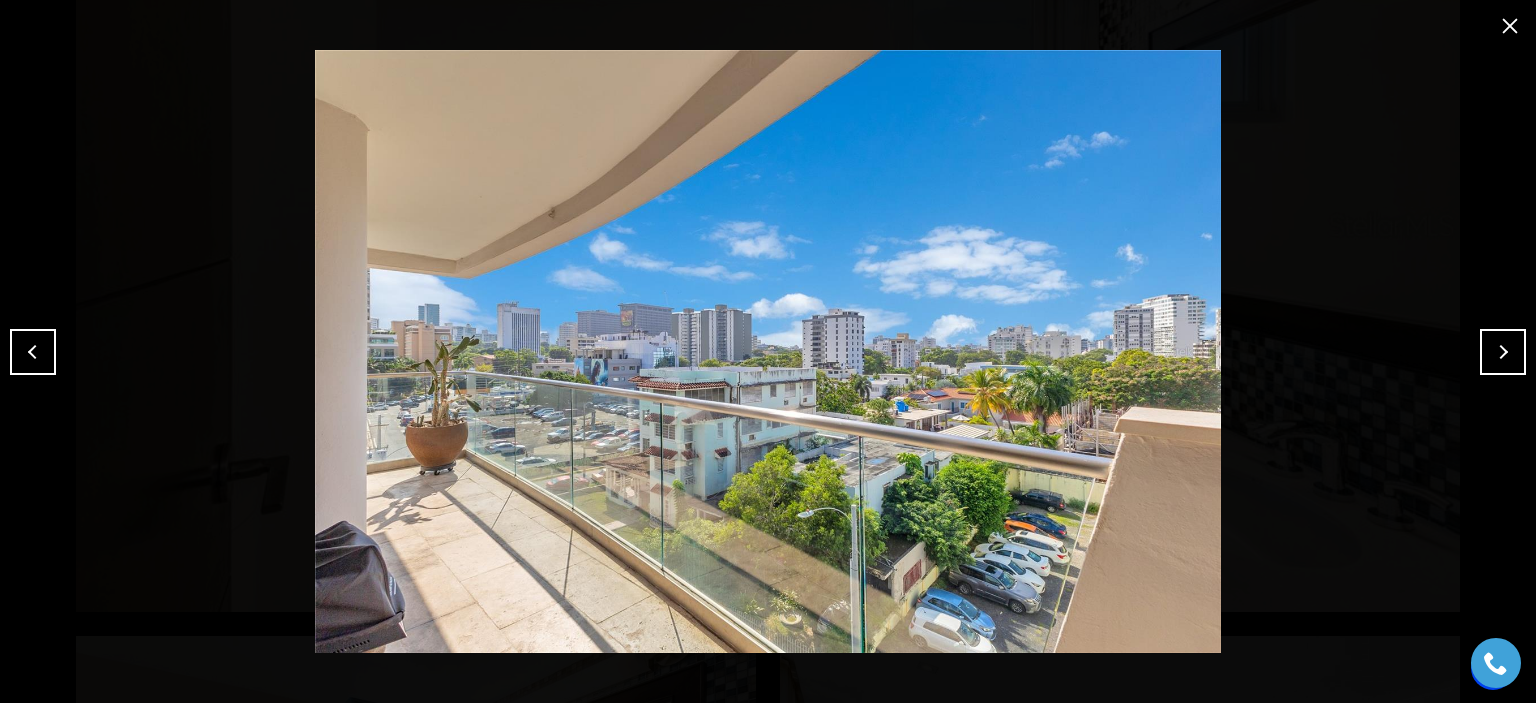 click at bounding box center (1503, 352) 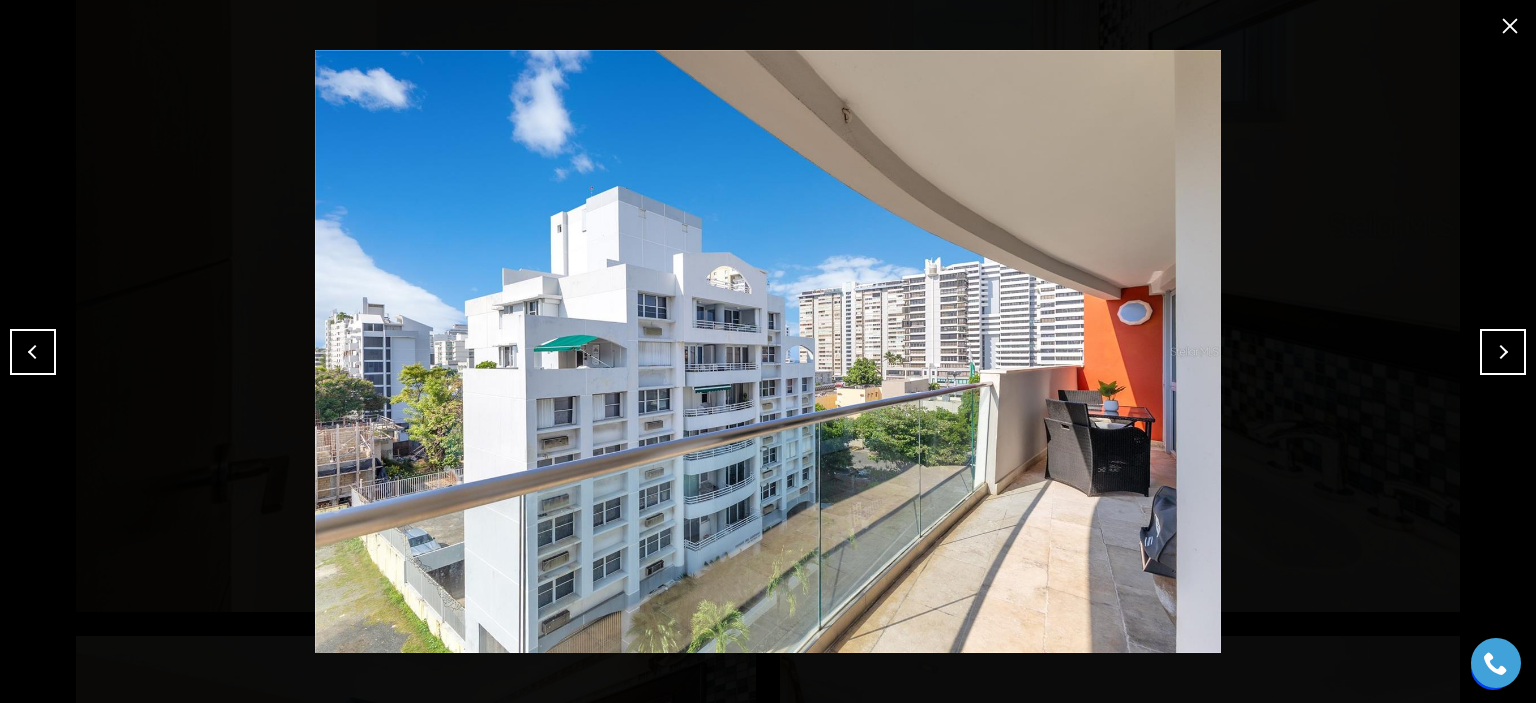 click at bounding box center [1503, 352] 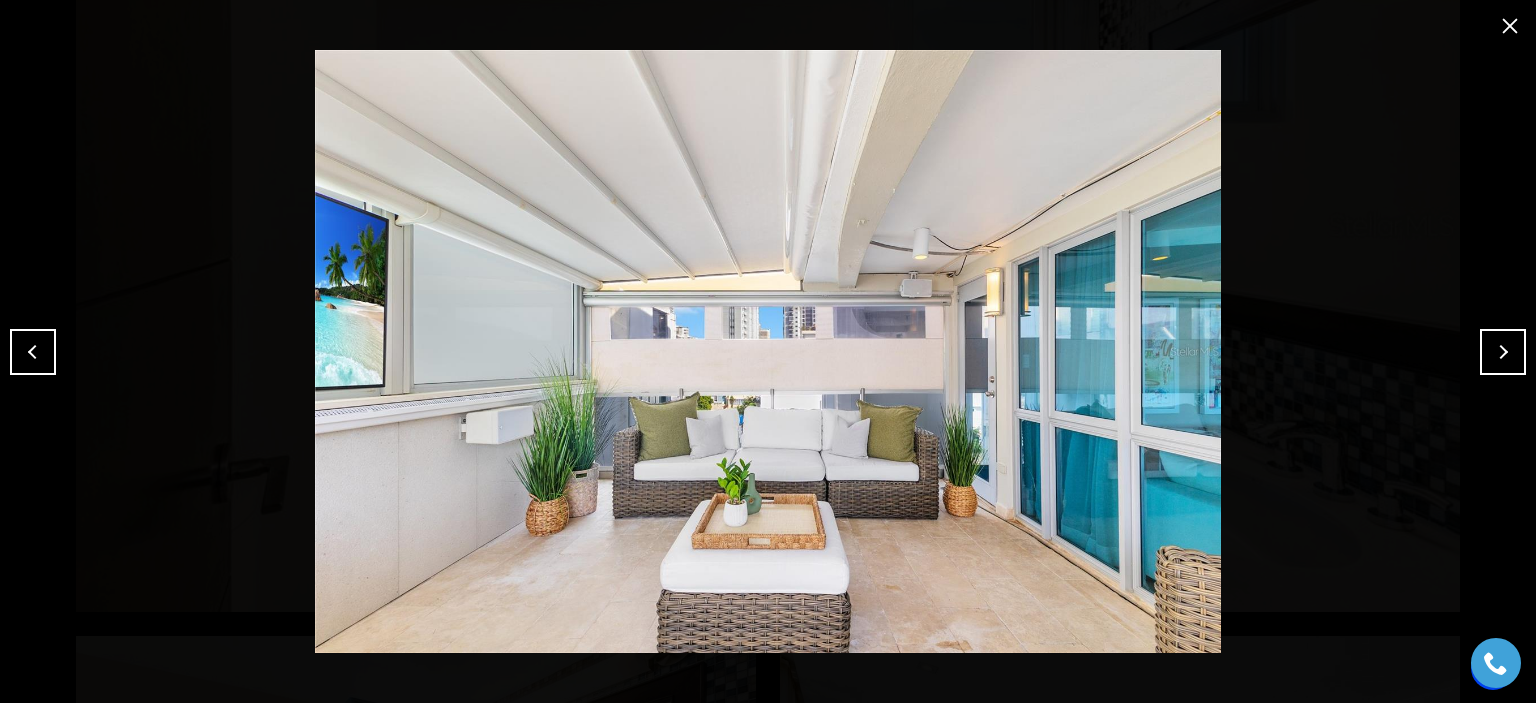 click at bounding box center [1503, 352] 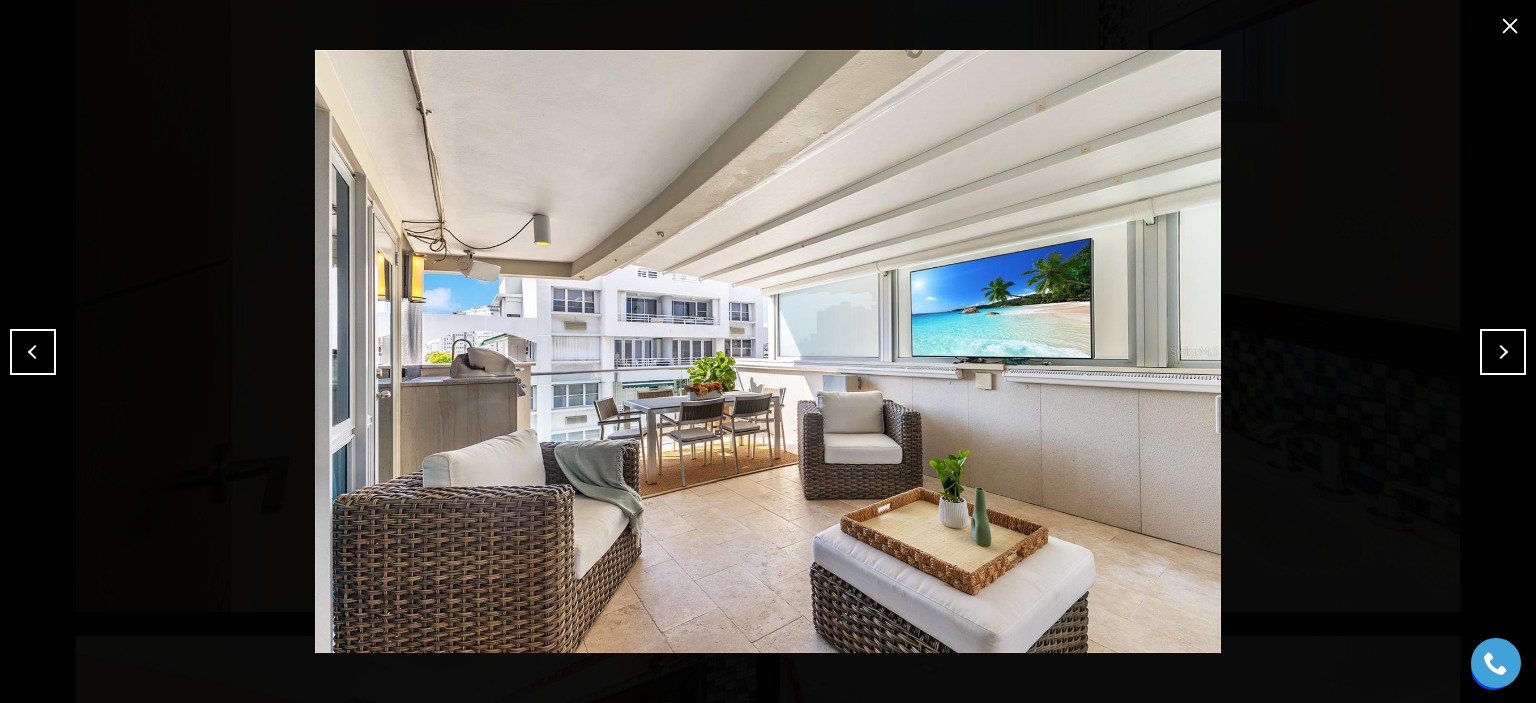 click at bounding box center [1503, 352] 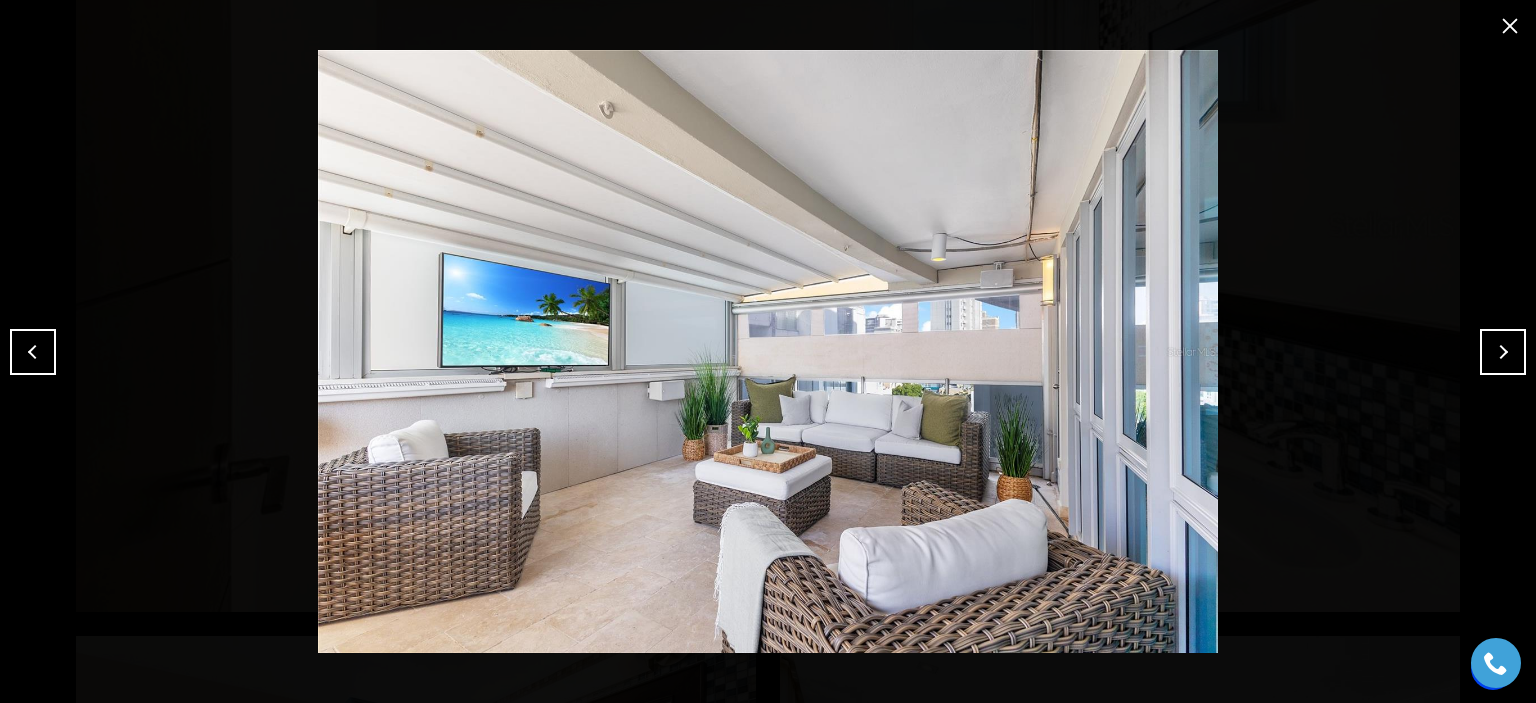 click at bounding box center [1503, 352] 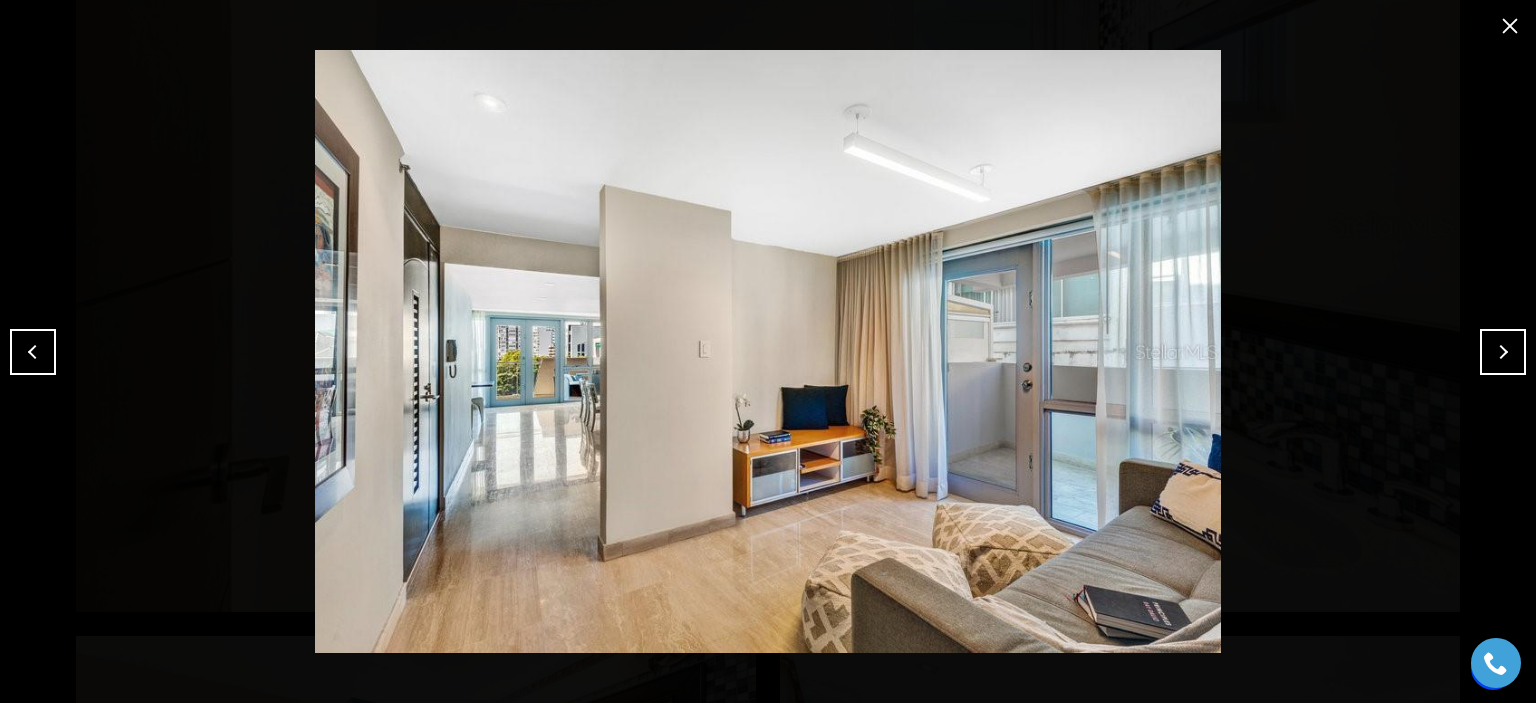 click at bounding box center [1503, 352] 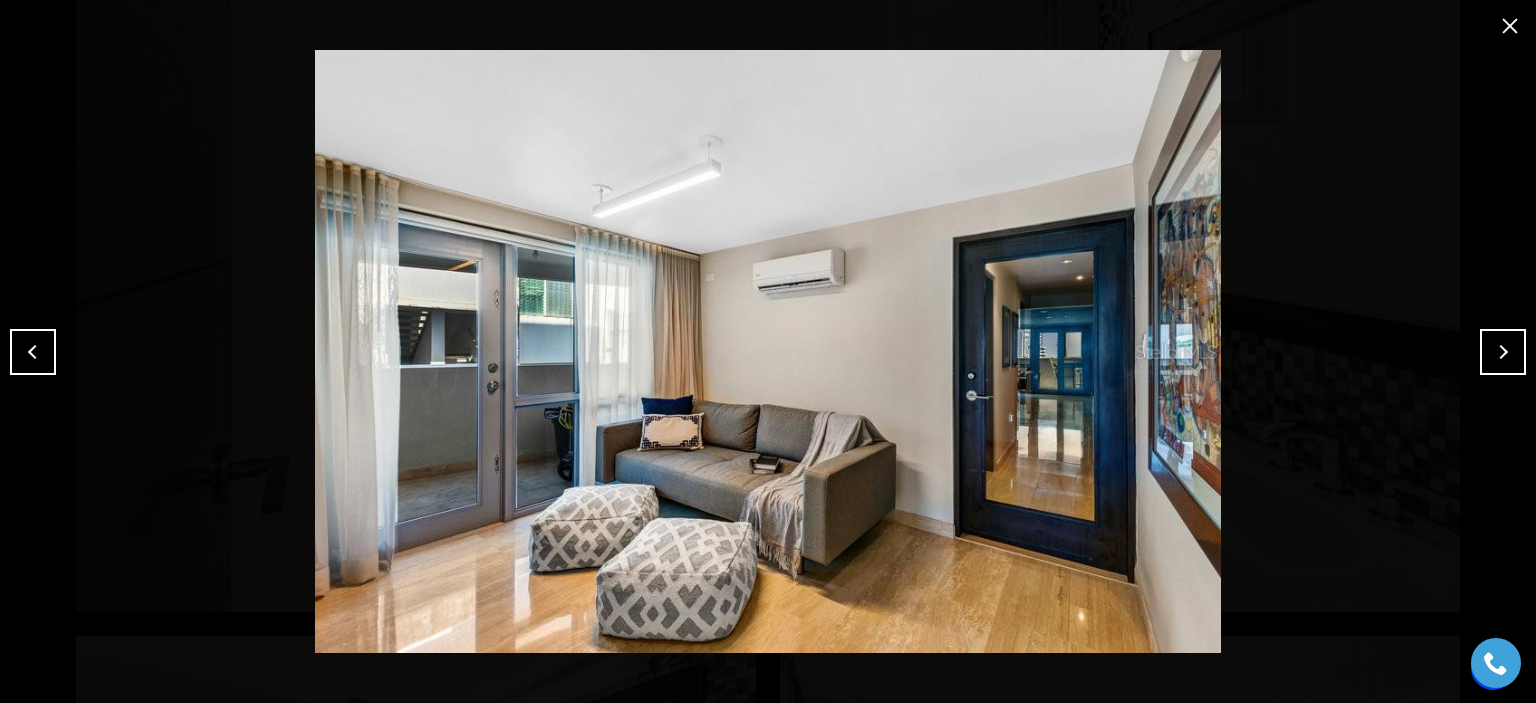 click at bounding box center (1503, 352) 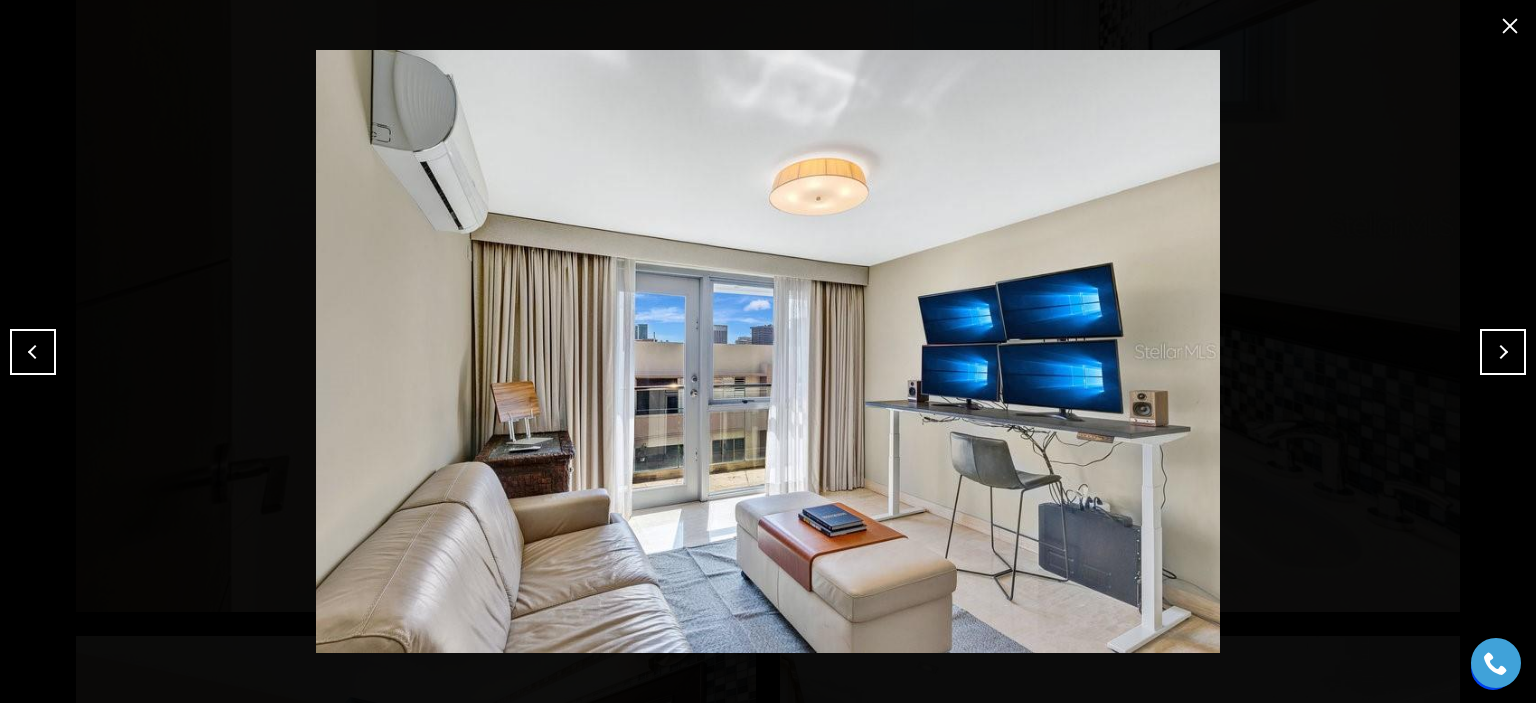 click at bounding box center (1503, 352) 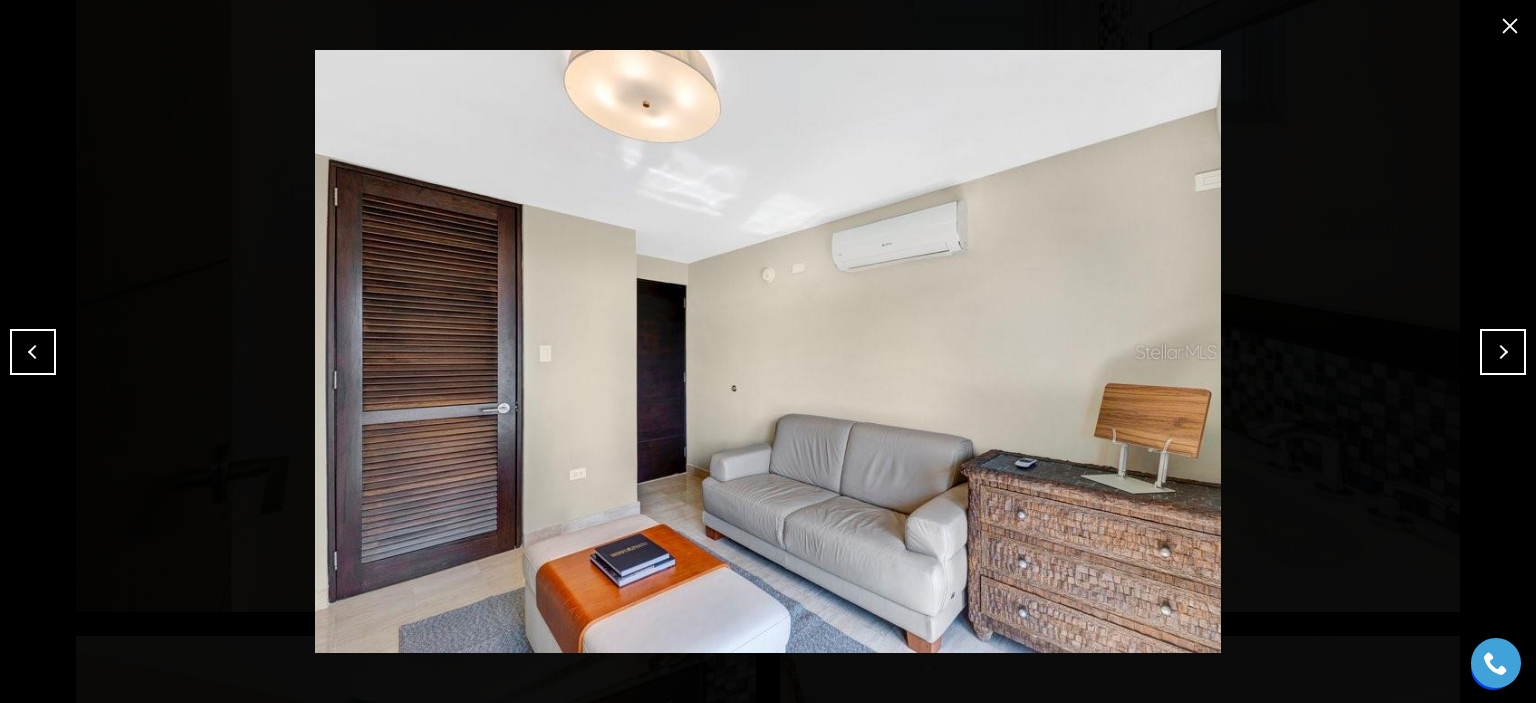 click at bounding box center (1503, 352) 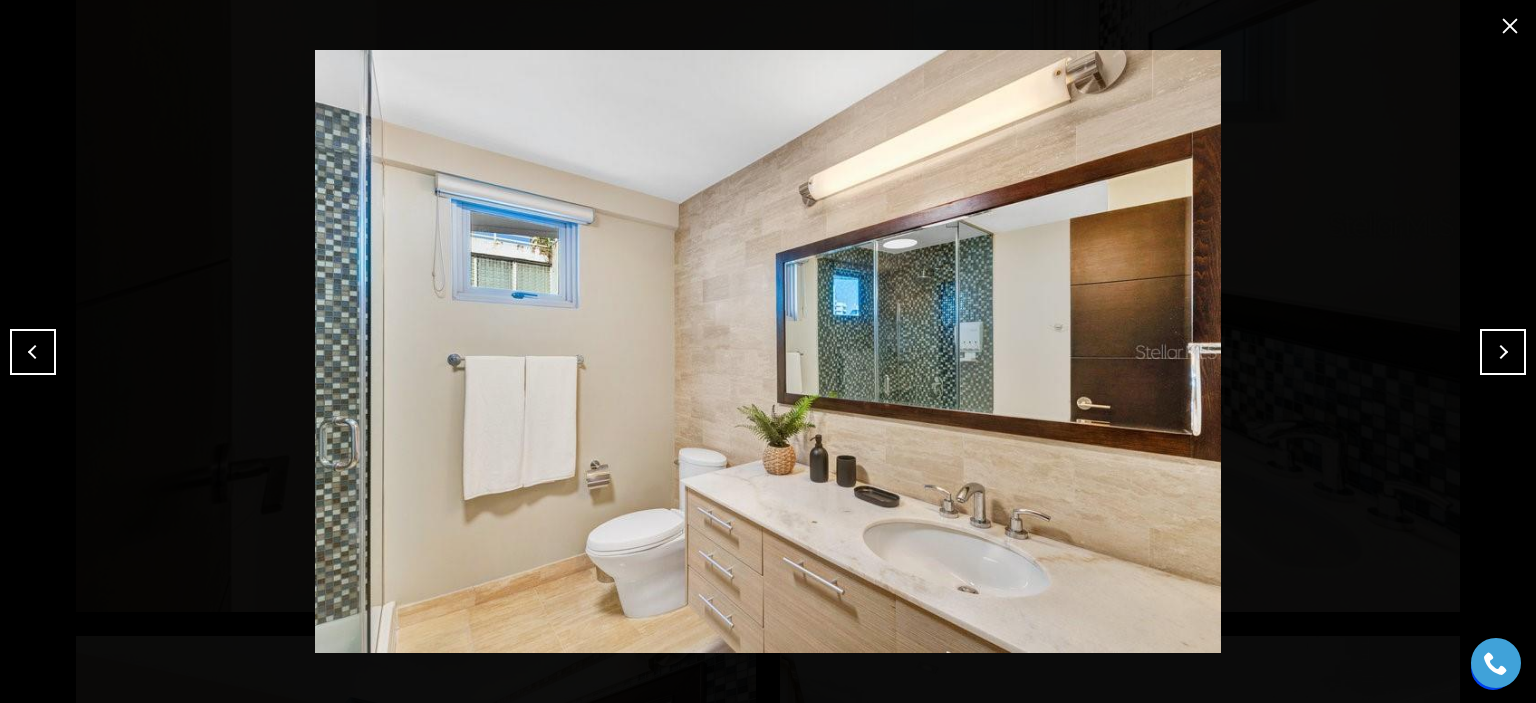 click at bounding box center [1503, 352] 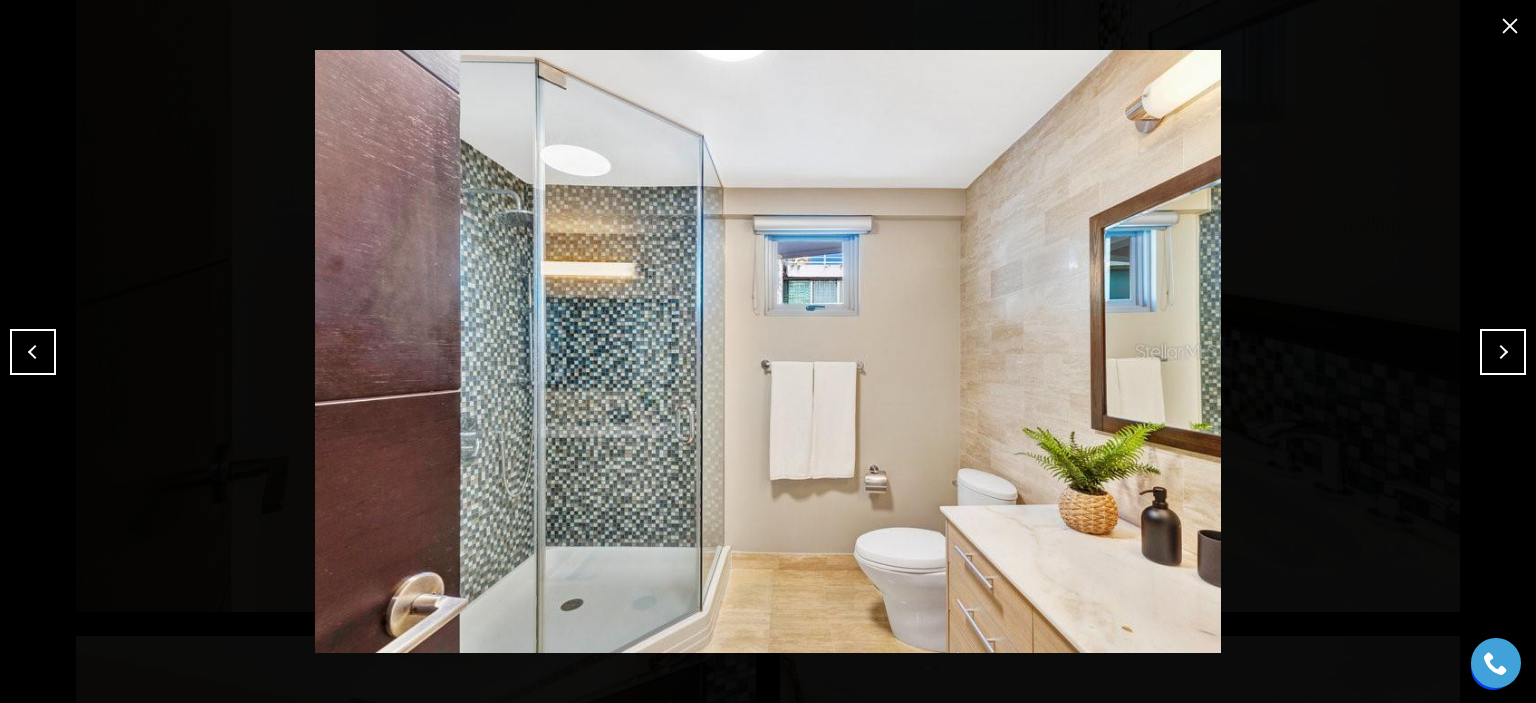 click at bounding box center [1503, 352] 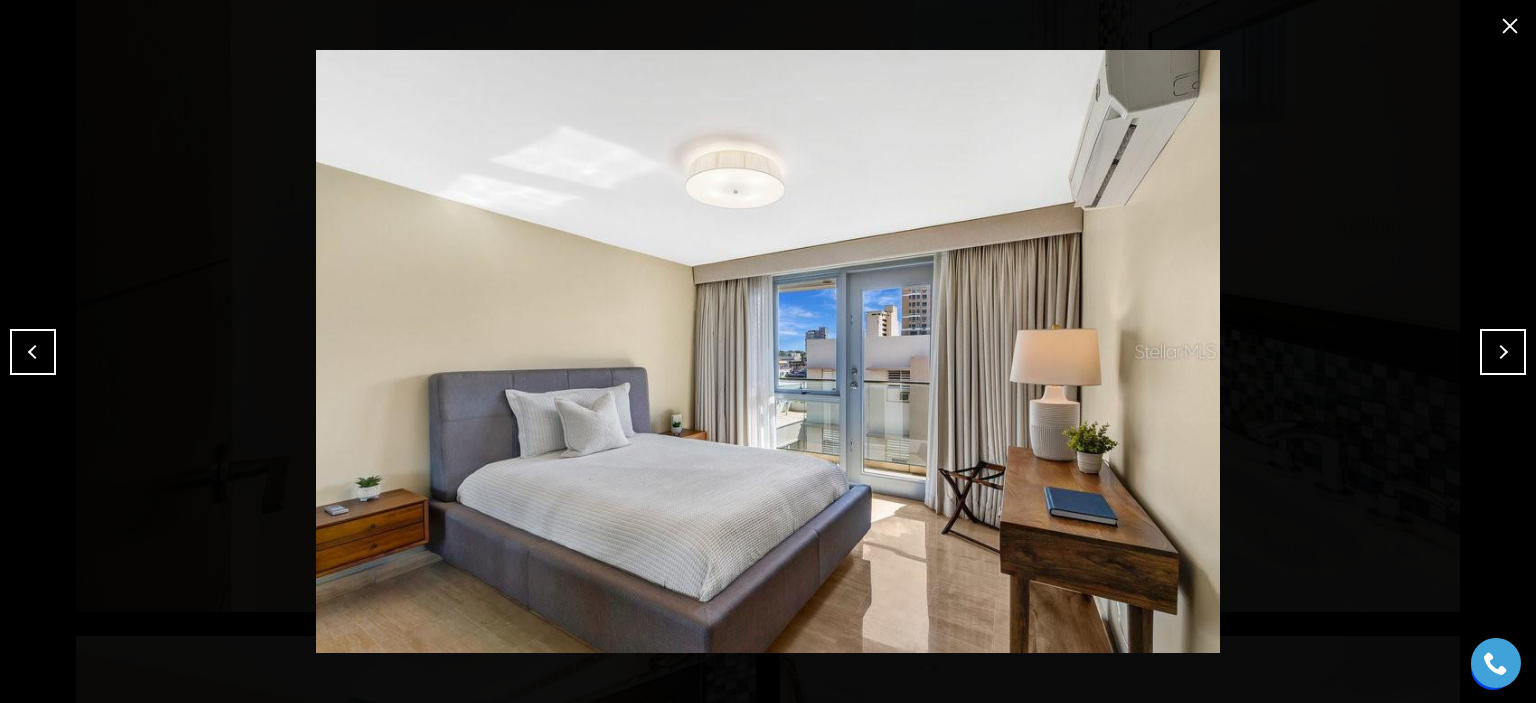 click at bounding box center [1503, 352] 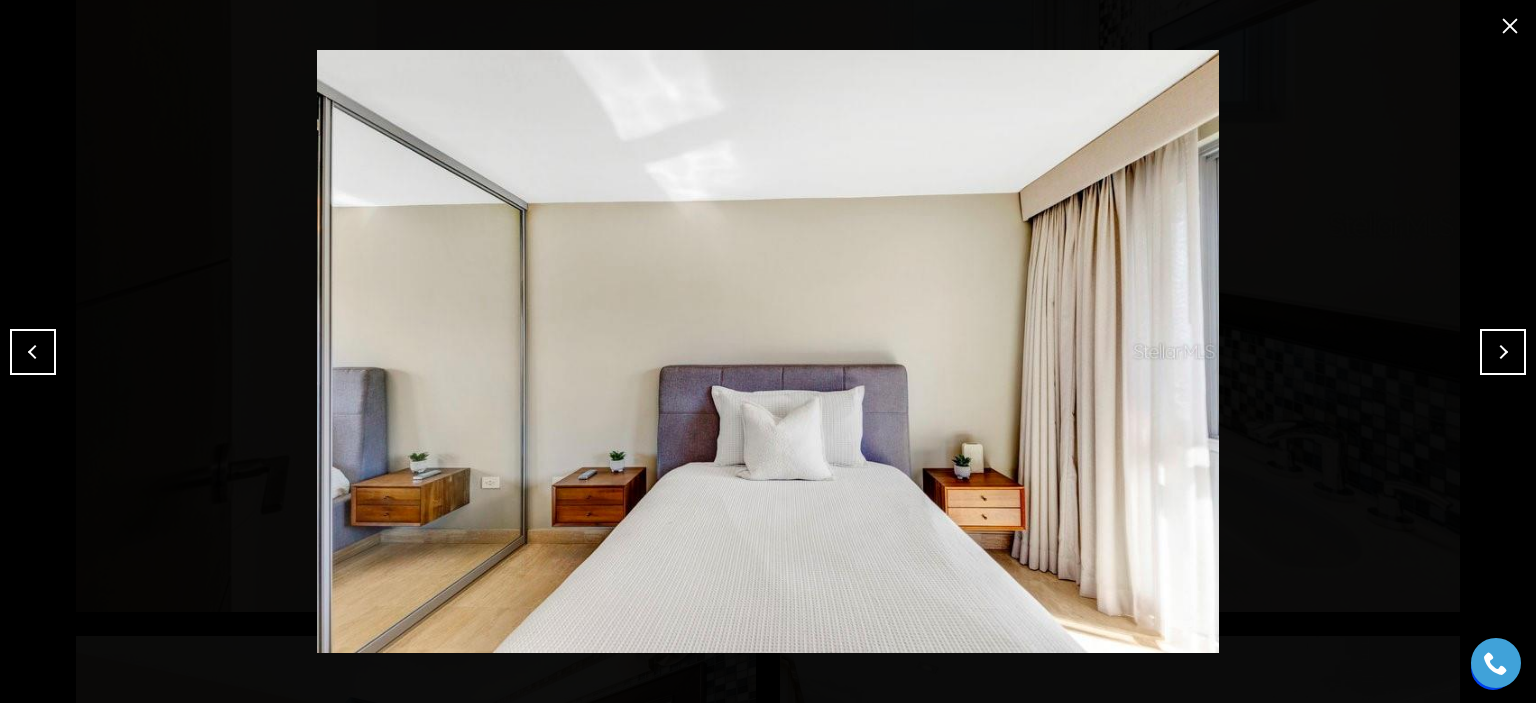 click at bounding box center (1503, 352) 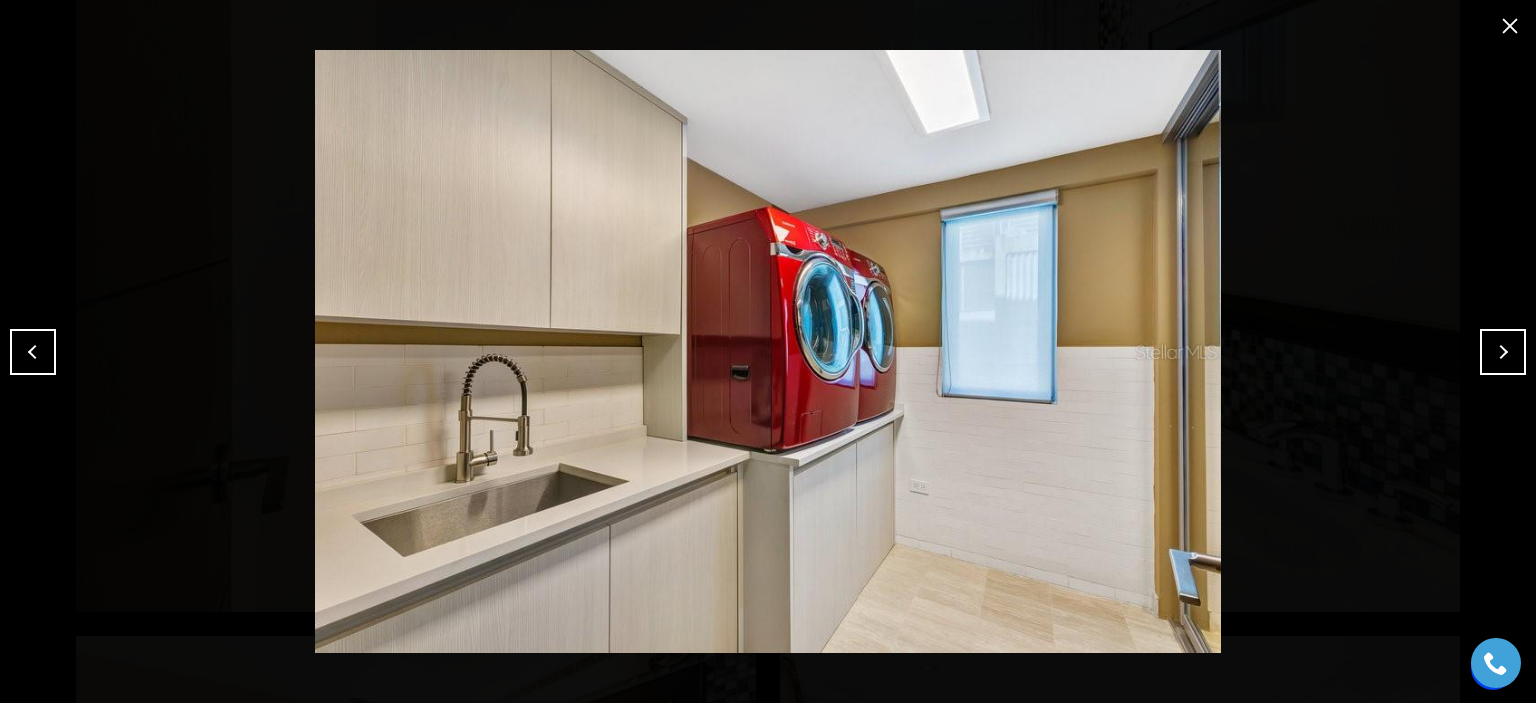 click at bounding box center (1503, 352) 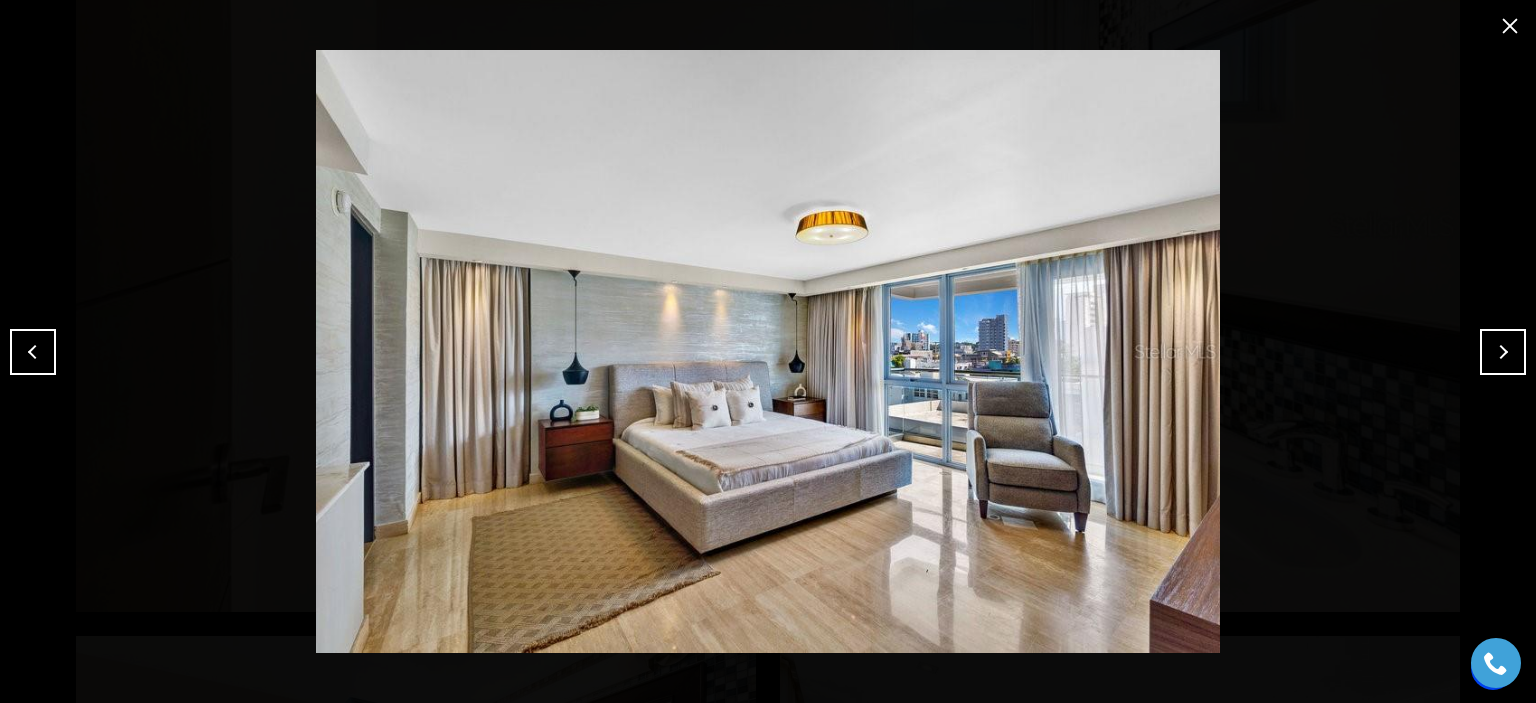 click at bounding box center (1503, 352) 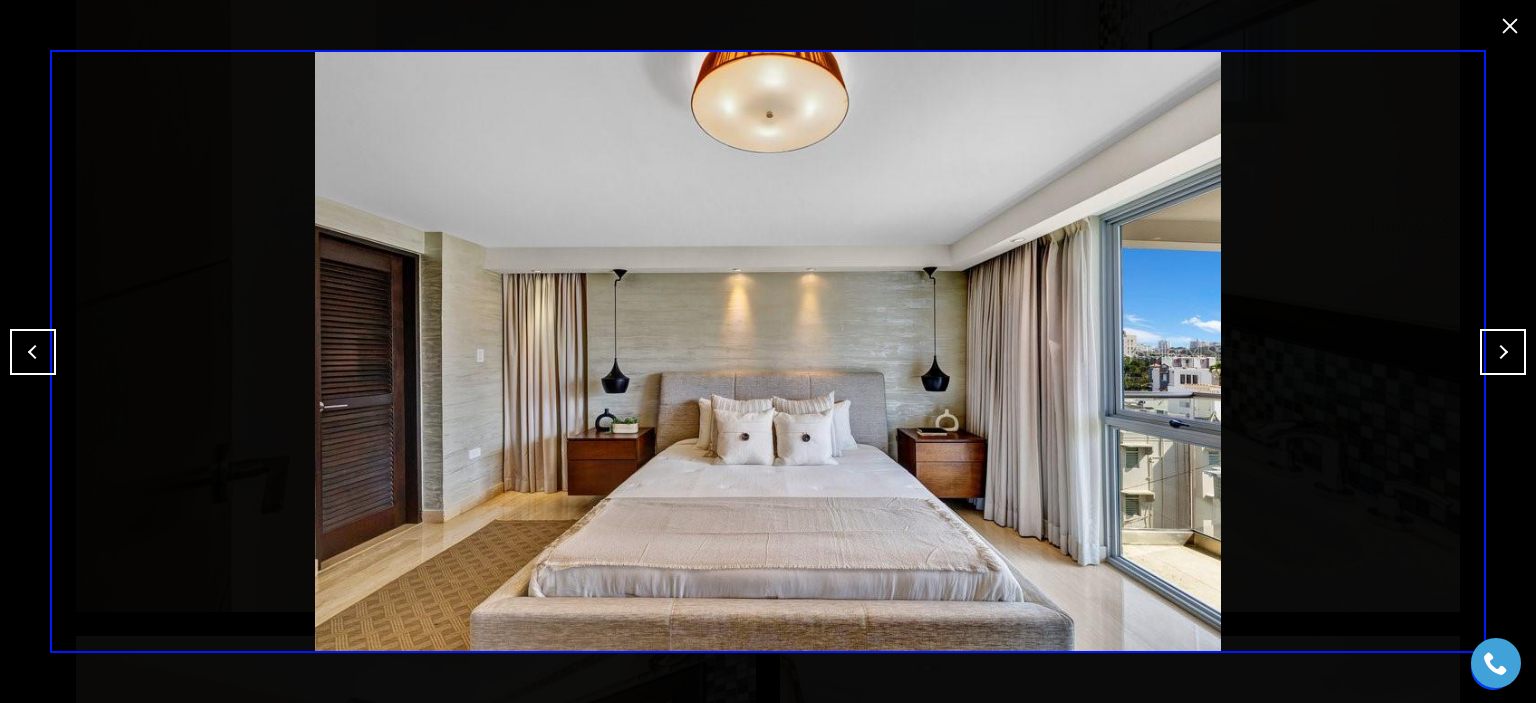 click at bounding box center [1503, 352] 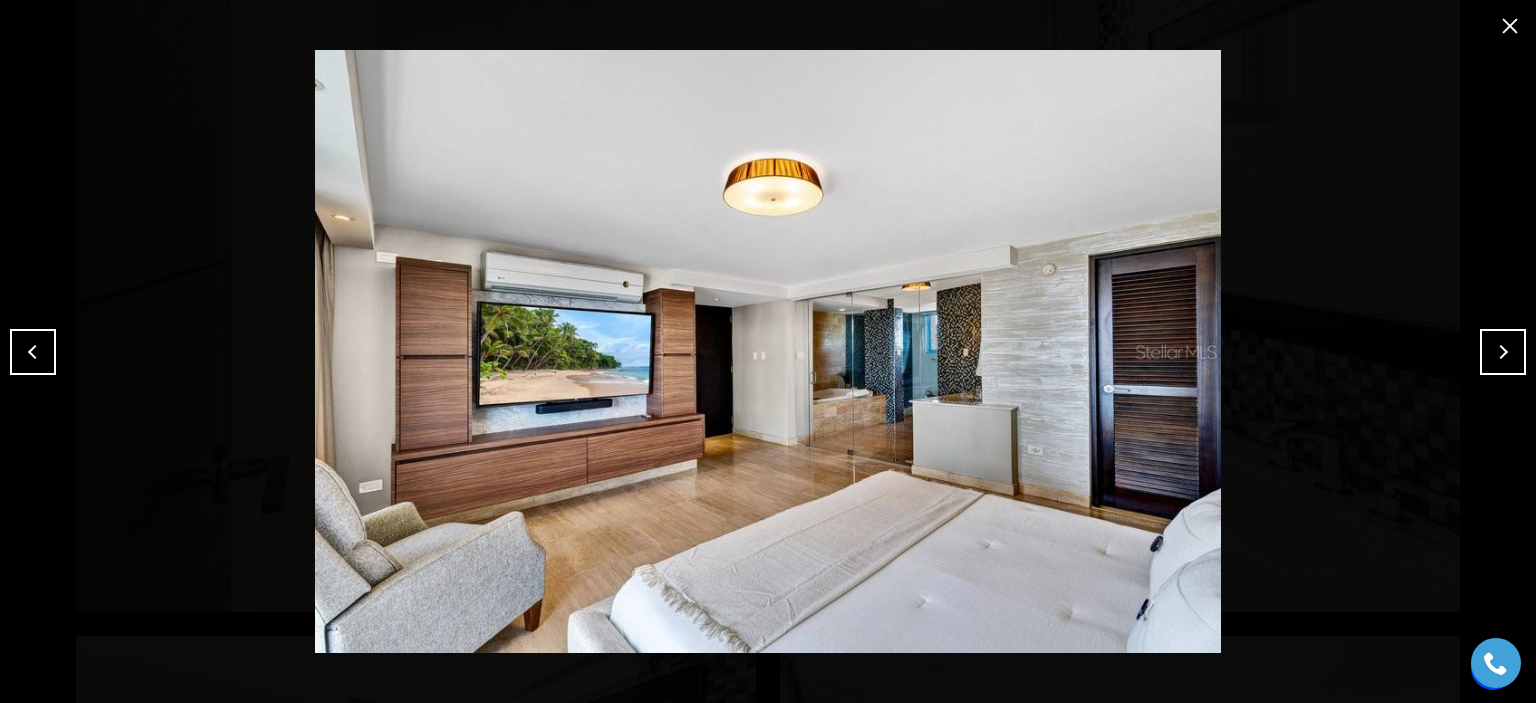 click at bounding box center (1503, 352) 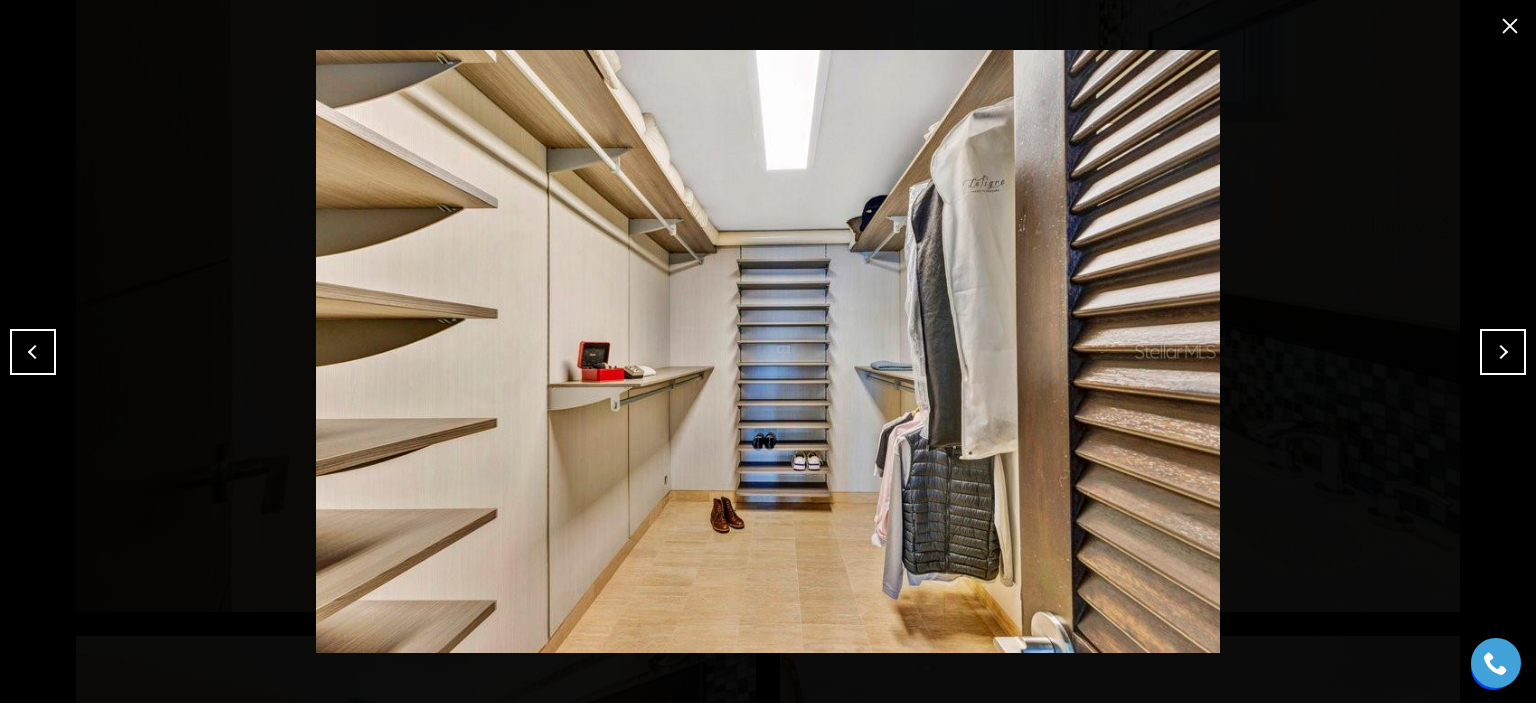 click at bounding box center (1503, 352) 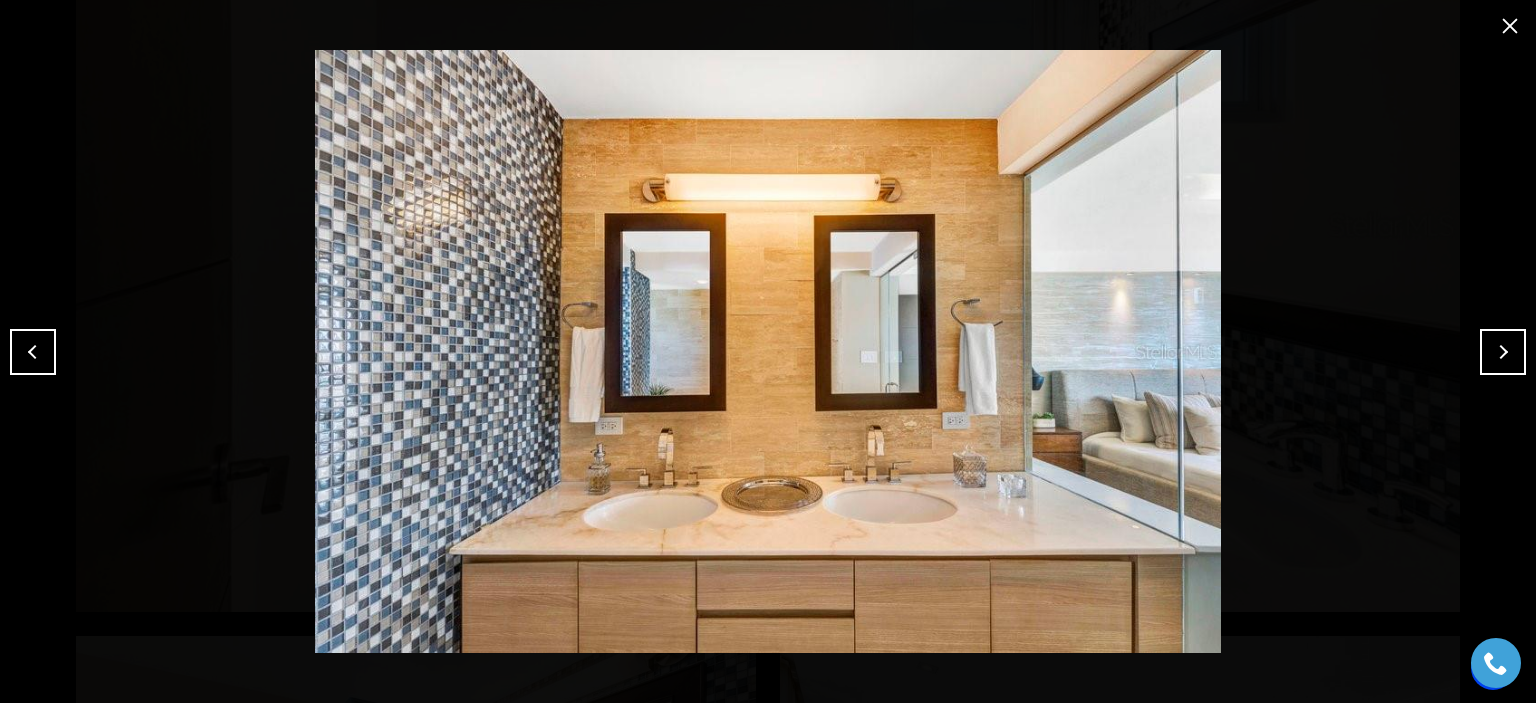 click at bounding box center [1503, 352] 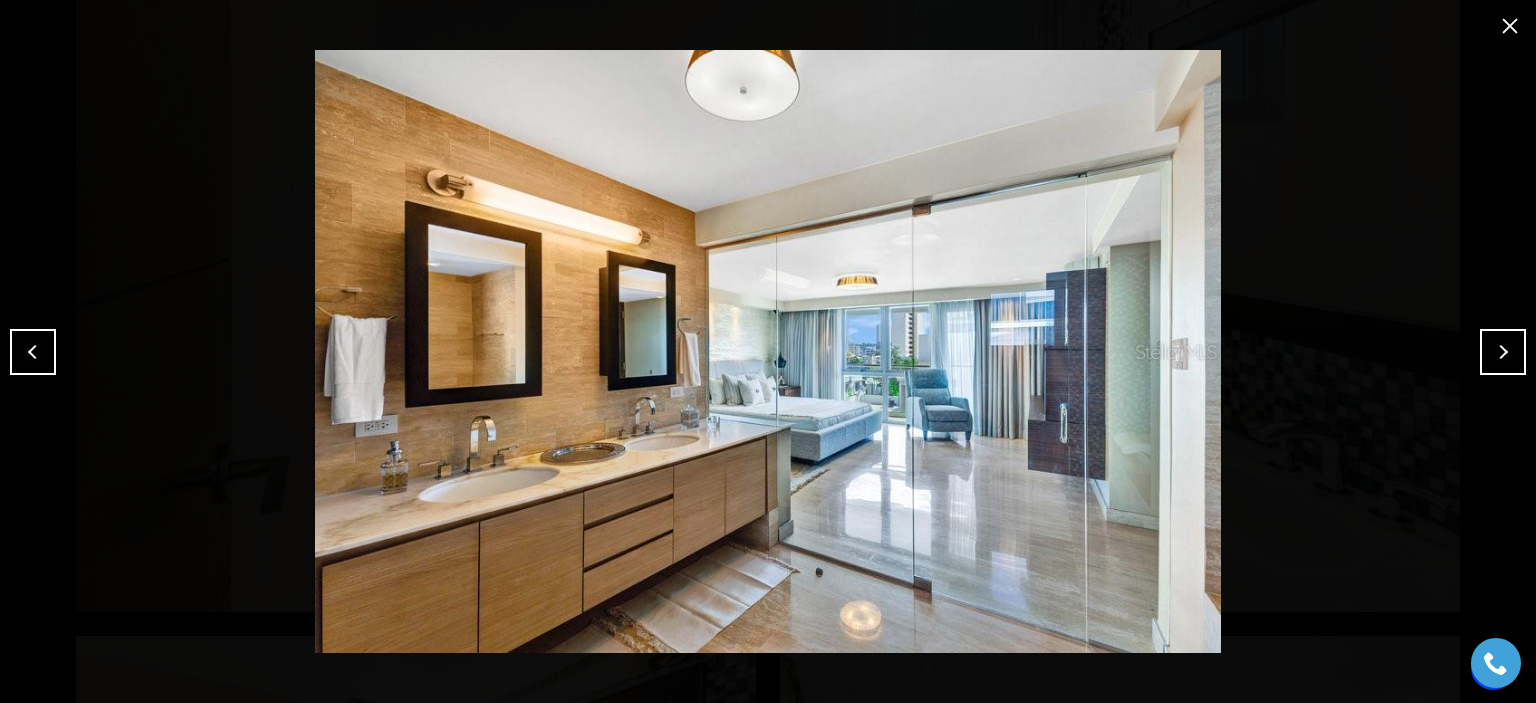 click at bounding box center (1503, 352) 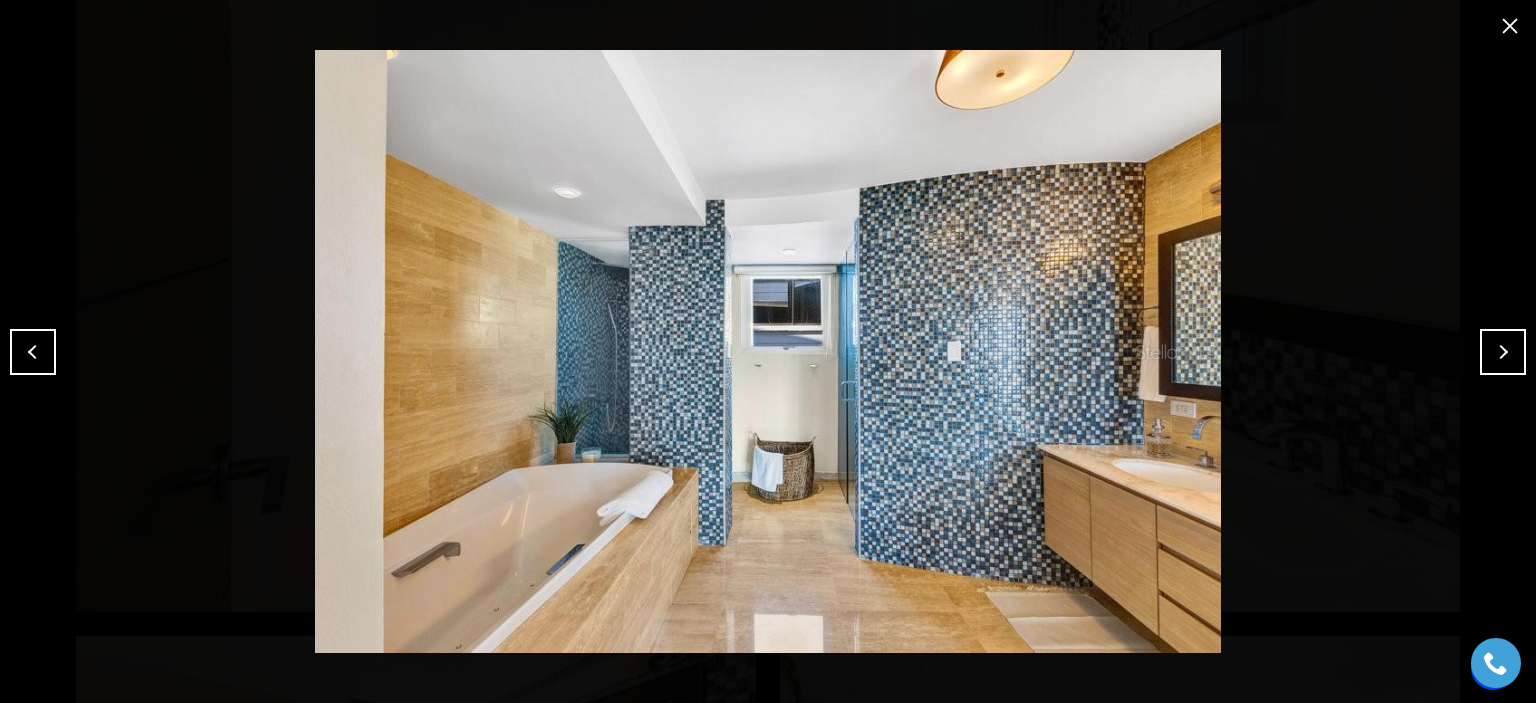 type 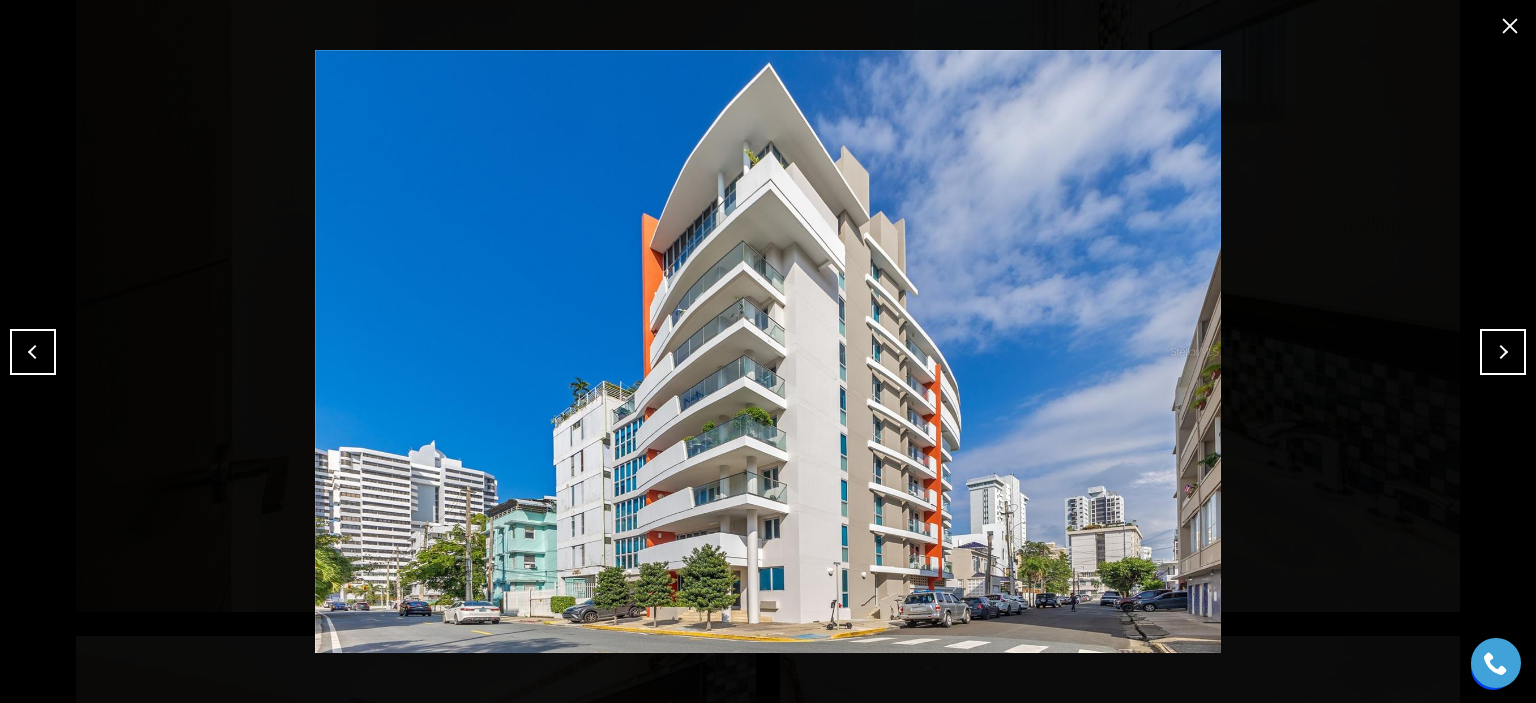 click at bounding box center [1510, 26] 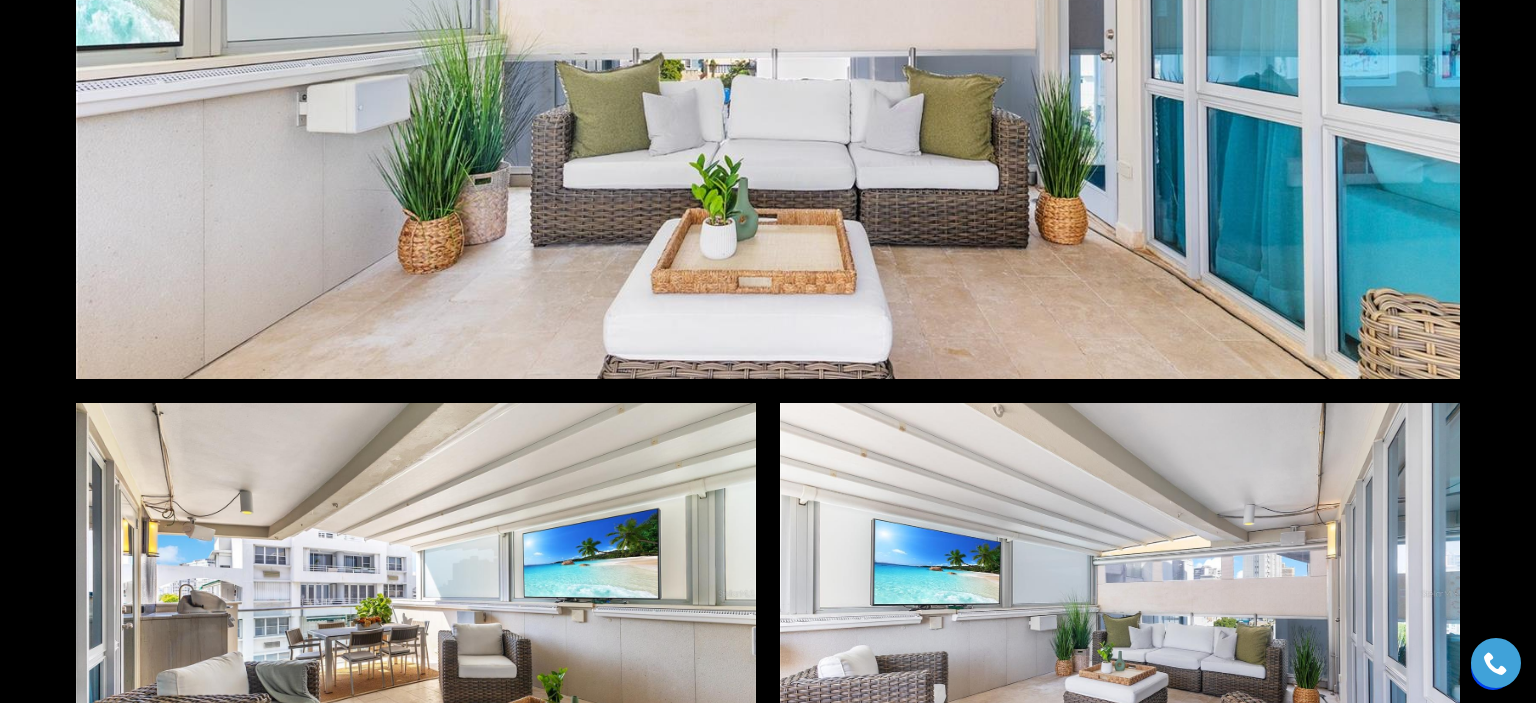 scroll, scrollTop: 6475, scrollLeft: 0, axis: vertical 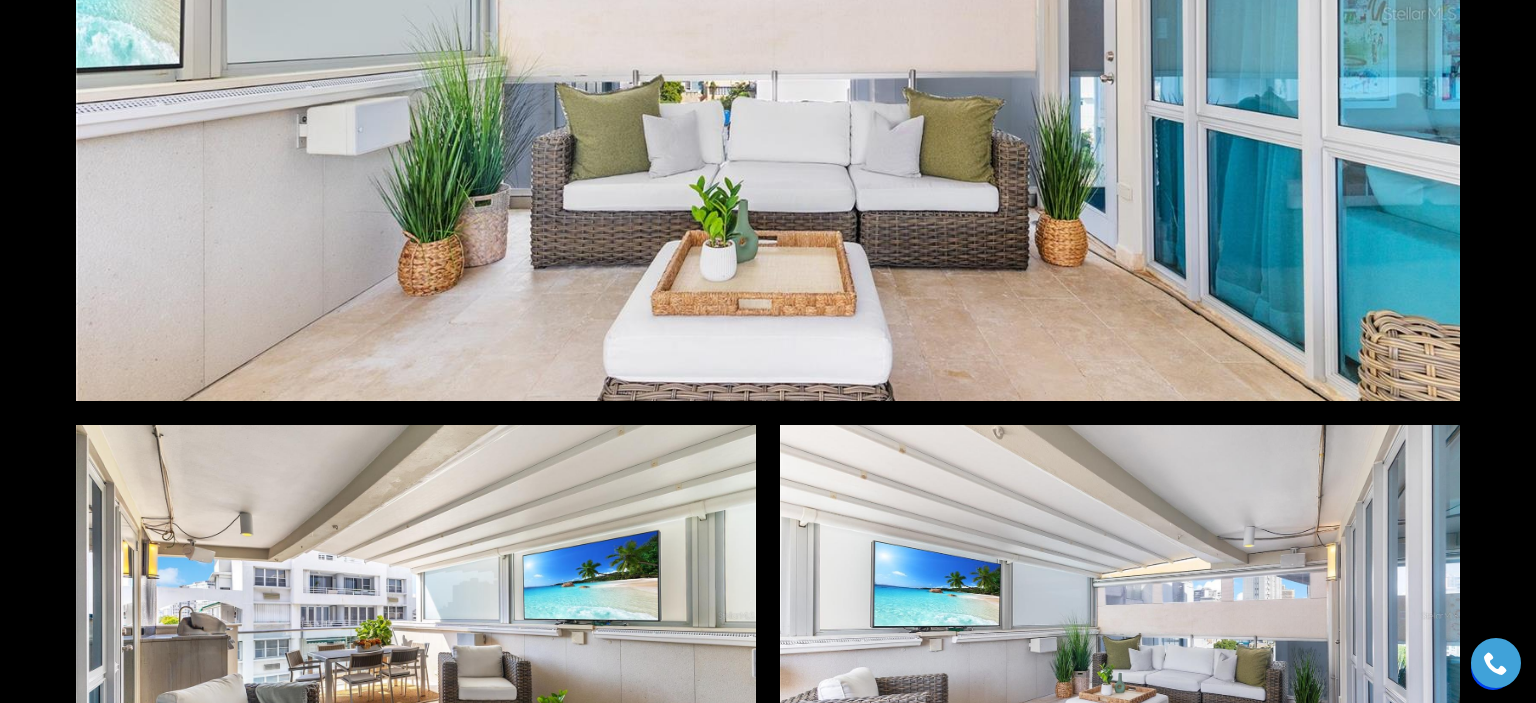 click at bounding box center [768, 13] 